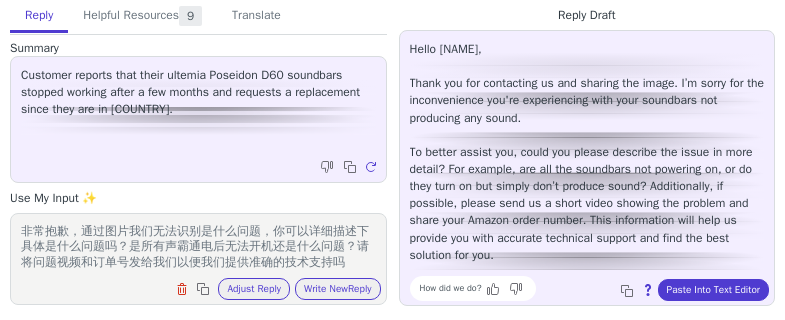 scroll, scrollTop: 0, scrollLeft: 0, axis: both 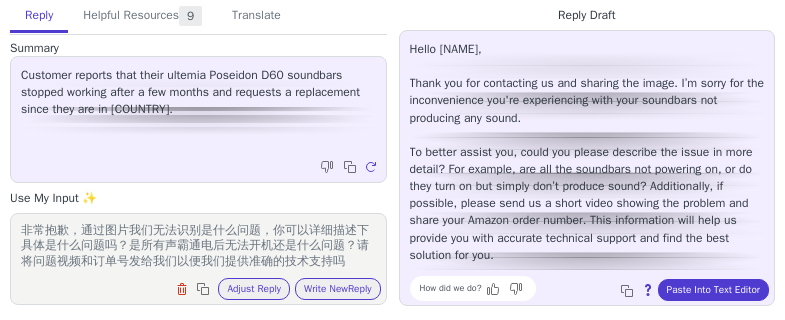 drag, startPoint x: 84, startPoint y: 232, endPoint x: 152, endPoint y: 255, distance: 71.7844 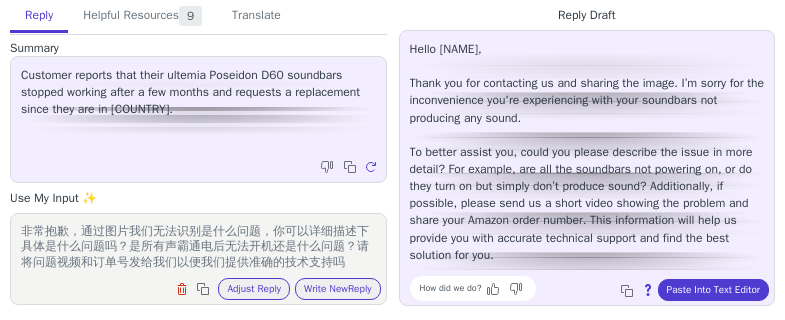 scroll, scrollTop: 16, scrollLeft: 0, axis: vertical 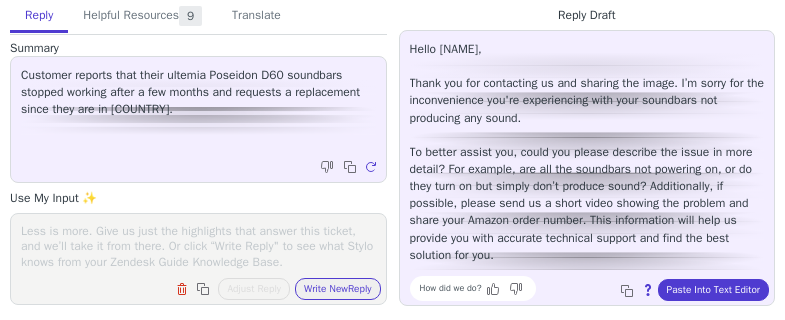 click at bounding box center [198, 246] 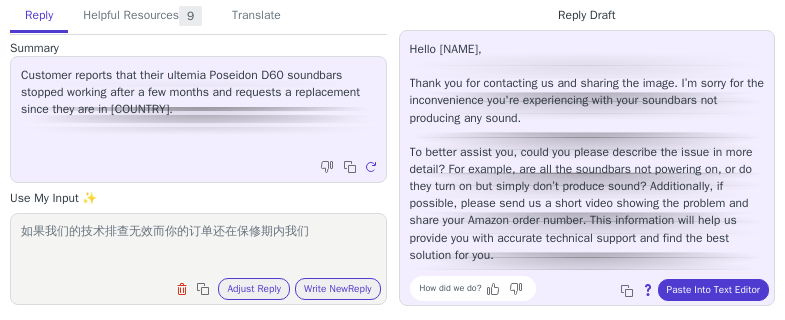 click on "如果我们的技术排查无效而你的订单还在保修期内我们" at bounding box center (198, 246) 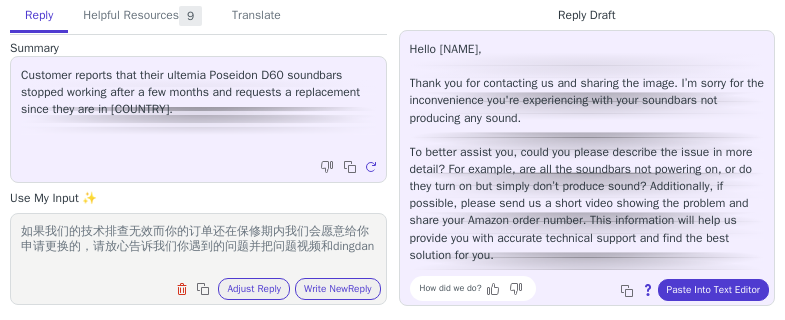 scroll, scrollTop: 1, scrollLeft: 0, axis: vertical 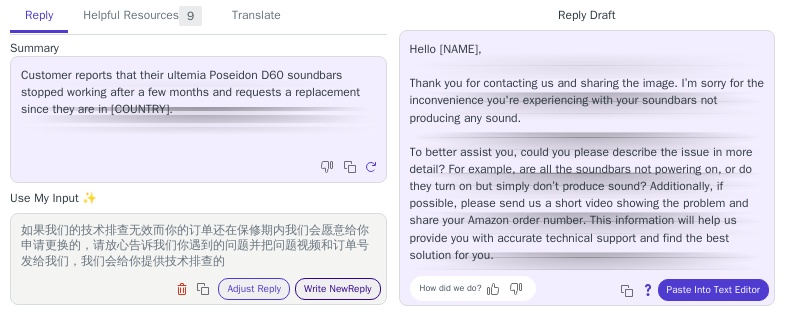 type on "如果我们的技术排查无效而你的订单还在保修期内我们会愿意给你申请更换的，请放心告诉我们你遇到的问题并把问题视频和订单号发给我们，我们会给你提供技术排查的" 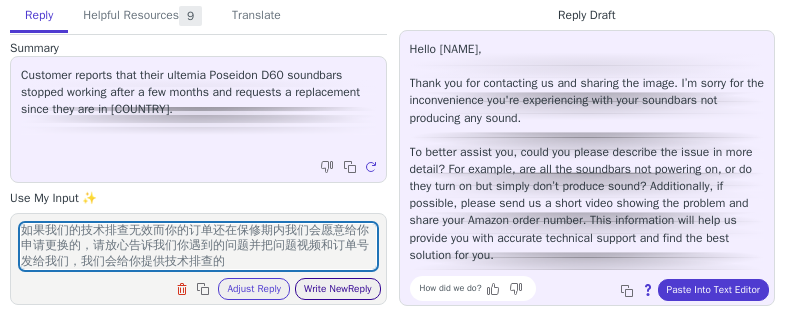 click on "Write New  Reply" at bounding box center [338, 289] 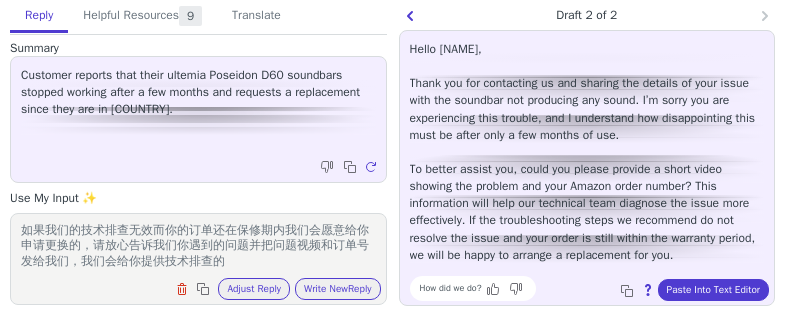 click on "如果我们的技术排查无效而你的订单还在保修期内我们会愿意给你申请更换的，请放心告诉我们你遇到的问题并把问题视频和订单号发给我们，我们会给你提供技术排查的" at bounding box center [198, 246] 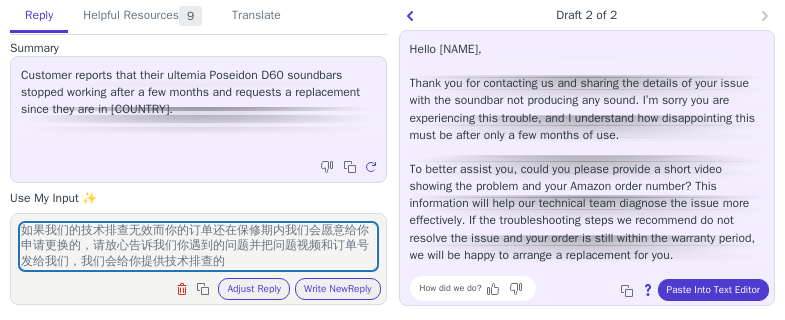 click on "如果我们的技术排查无效而你的订单还在保修期内我们会愿意给你申请更换的，请放心告诉我们你遇到的问题并把问题视频和订单号发给我们，我们会给你提供技术排查的 Clear field Copy to clipboard Adjust Reply Use input to adjust reply draft Write New  Reply" at bounding box center [198, 259] 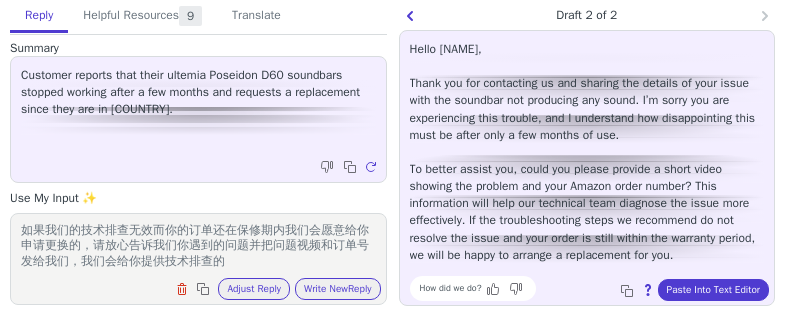 click on "如果我们的技术排查无效而你的订单还在保修期内我们会愿意给你申请更换的，请放心告诉我们你遇到的问题并把问题视频和订单号发给我们，我们会给你提供技术排查的" at bounding box center (198, 246) 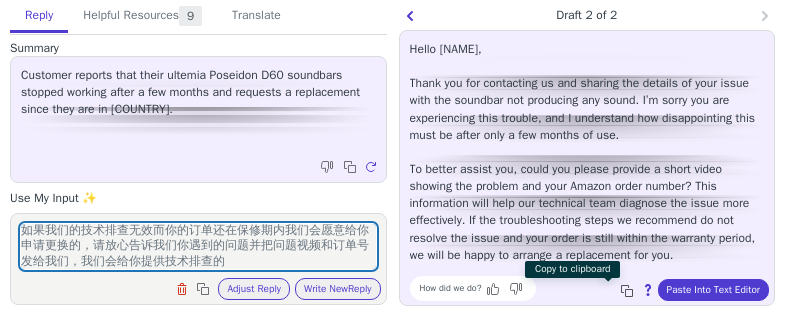 click at bounding box center [629, 293] 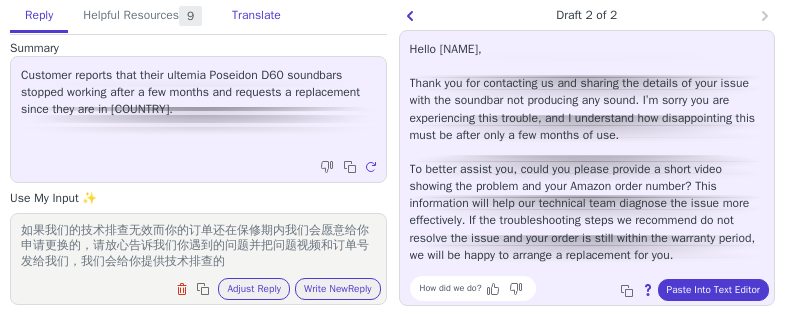 click on "Translate" at bounding box center [256, 16] 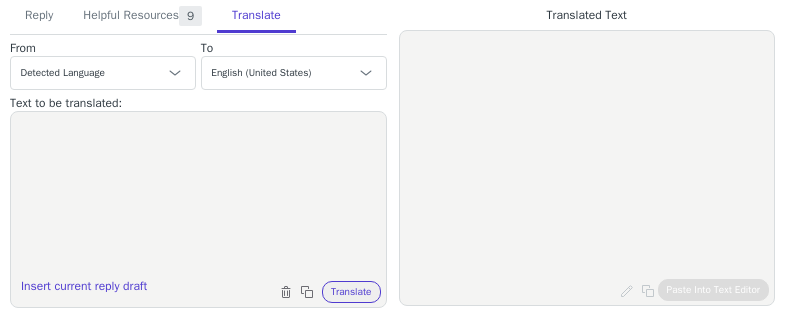 click at bounding box center (198, 197) 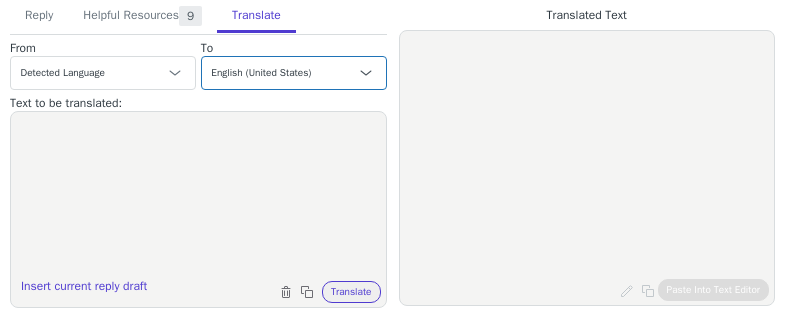 paste on "Hello Hardy,
Thank you for contacting us and sharing the details of your issue with the soundbar not producing any sound. I’m sorry you are experiencing this trouble, and I understand how disappointing this must be after only a few months of use.
To better assist you, could you please provide a short video showing the problem and your Amazon order number? This information will help our technical team diagnose the issue more effectively. If the troubleshooting steps we recommend do not resolve the issue and your order is still within the warranty period, we will be happy to arrange a replacement for you.
Please let us know if you have any questions or need further assistance. We are here to help!" 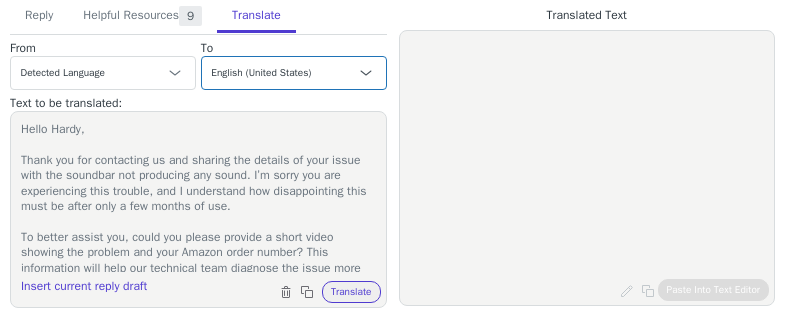 scroll, scrollTop: 127, scrollLeft: 0, axis: vertical 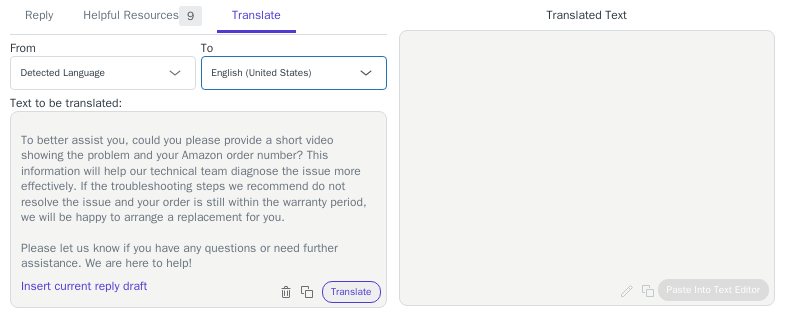 type on "Hello Hardy,
Thank you for contacting us and sharing the details of your issue with the soundbar not producing any sound. I’m sorry you are experiencing this trouble, and I understand how disappointing this must be after only a few months of use.
To better assist you, could you please provide a short video showing the problem and your Amazon order number? This information will help our technical team diagnose the issue more effectively. If the troubleshooting steps we recommend do not resolve the issue and your order is still within the warranty period, we will be happy to arrange a replacement for you.
Please let us know if you have any questions or need further assistance. We are here to help!" 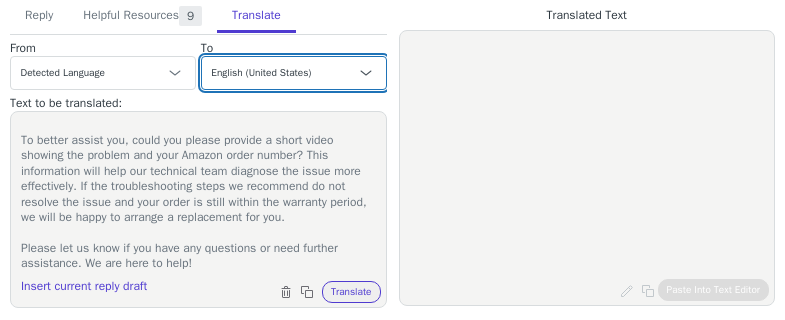 click on "Czech English (United States) Danish Dutch - Nederlands French - français French (Canada) German - Deutsch Italian - italiano Japanese - 日本語 Korean Norwegian Polish Portuguese Portuguese (Brazil) Slovak Spanish - español Swedish English (United Kingdom) Spanish (Spain) - español (España) Chinese (Simplified) - 中文（简体）" at bounding box center [294, 73] 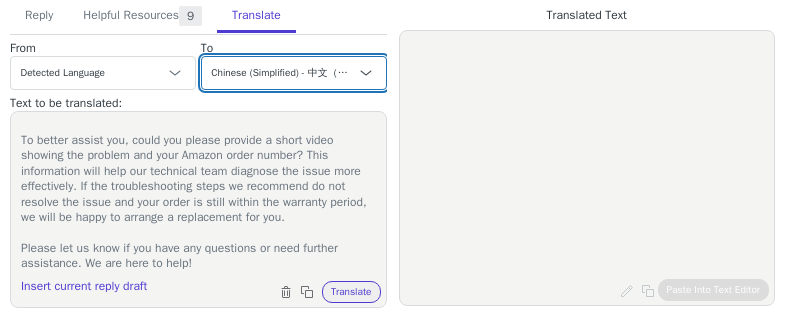 click on "Czech English (United States) Danish Dutch - Nederlands French - français French (Canada) German - Deutsch Italian - italiano Japanese - 日本語 Korean Norwegian Polish Portuguese Portuguese (Brazil) Slovak Spanish - español Swedish English (United Kingdom) Spanish (Spain) - español (España) Chinese (Simplified) - 中文（简体）" at bounding box center (294, 73) 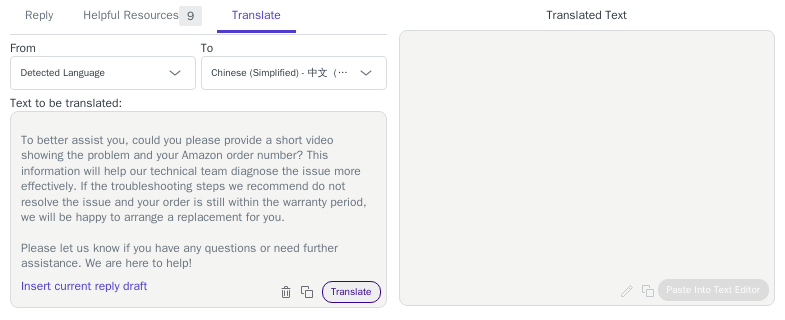 click on "Translate" at bounding box center [351, 292] 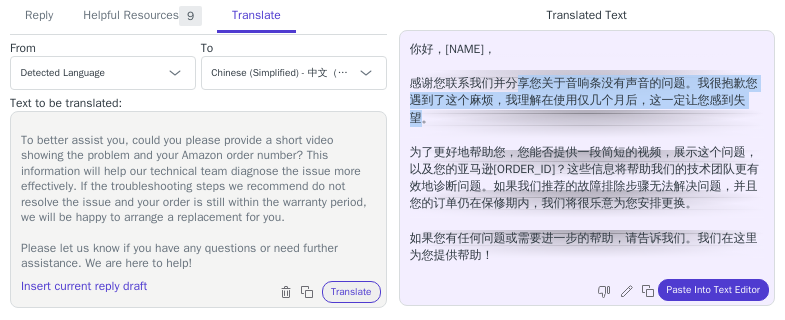 drag, startPoint x: 525, startPoint y: 79, endPoint x: 593, endPoint y: 122, distance: 80.454956 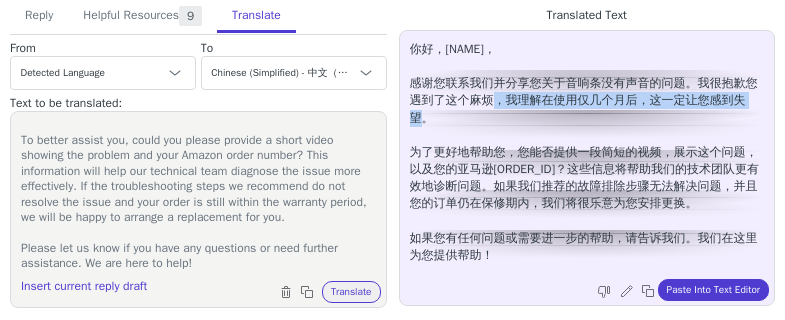 drag, startPoint x: 510, startPoint y: 100, endPoint x: 613, endPoint y: 114, distance: 103.947105 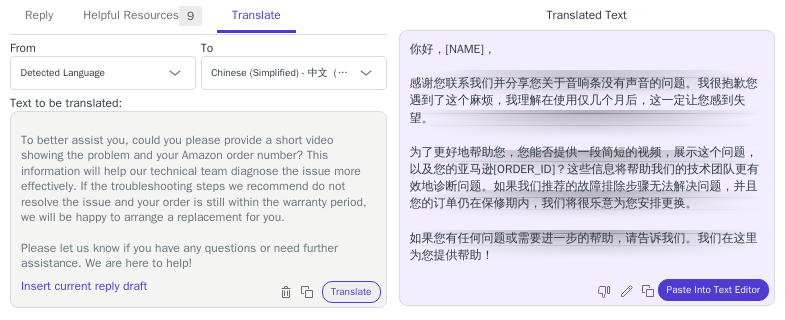 click on "你好，Hardy，
感谢您联系我们并分享您关于音响条没有声音的问题。我很抱歉您遇到了这个麻烦，我理解在使用仅几个月后，这一定让您感到失望。
为了更好地帮助您，您能否提供一段简短的视频，展示这个问题，以及您的亚马逊订单号？这些信息将帮助我们的技术团队更有效地诊断问题。如果我们推荐的故障排除步骤无法解决问题，并且您的订单仍在保修期内，我们将很乐意为您安排更换。
如果您有任何问题或需要进一步的帮助，请告诉我们。我们在这里为您提供帮助！" at bounding box center [587, 155] 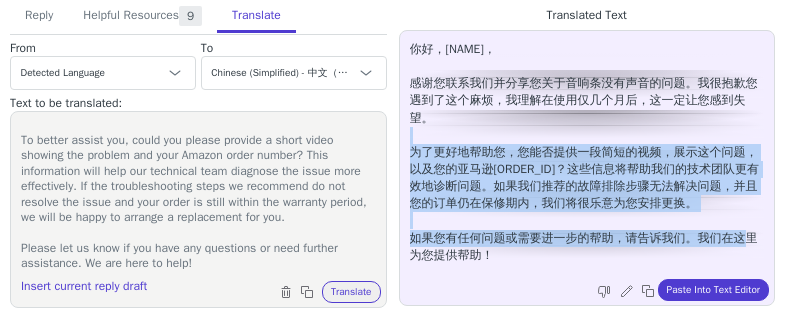 drag, startPoint x: 415, startPoint y: 155, endPoint x: 594, endPoint y: 265, distance: 210.0976 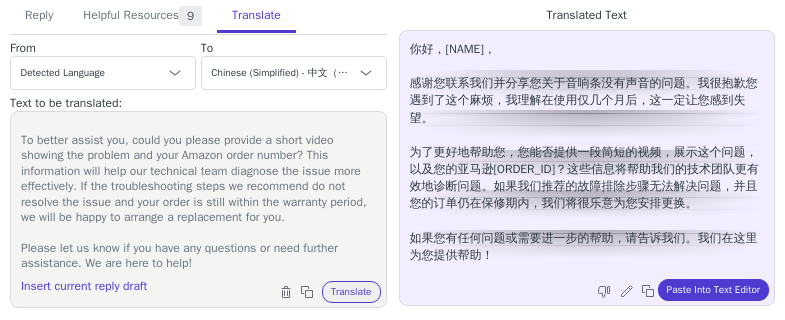 click on "你好，Hardy，
感谢您联系我们并分享您关于音响条没有声音的问题。我很抱歉您遇到了这个麻烦，我理解在使用仅几个月后，这一定让您感到失望。
为了更好地帮助您，您能否提供一段简短的视频，展示这个问题，以及您的亚马逊订单号？这些信息将帮助我们的技术团队更有效地诊断问题。如果我们推荐的故障排除步骤无法解决问题，并且您的订单仍在保修期内，我们将很乐意为您安排更换。
如果您有任何问题或需要进一步的帮助，请告诉我们。我们在这里为您提供帮助！" at bounding box center [587, 155] 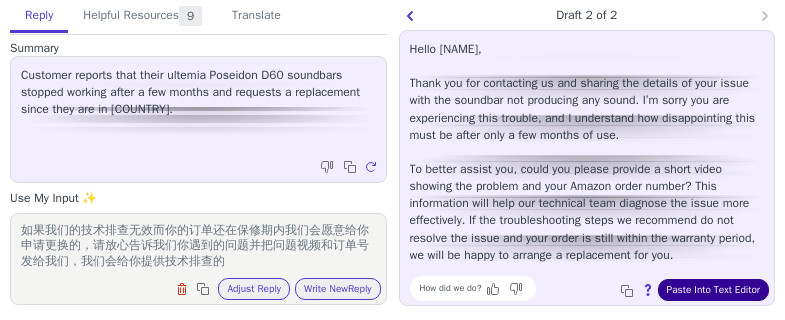 click on "Paste Into Text Editor" at bounding box center (713, 290) 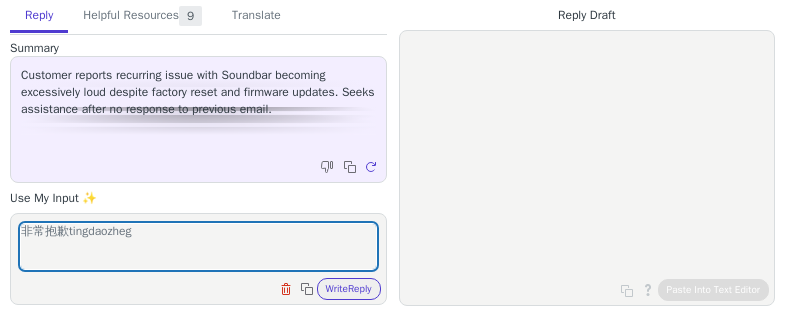 scroll, scrollTop: 0, scrollLeft: 0, axis: both 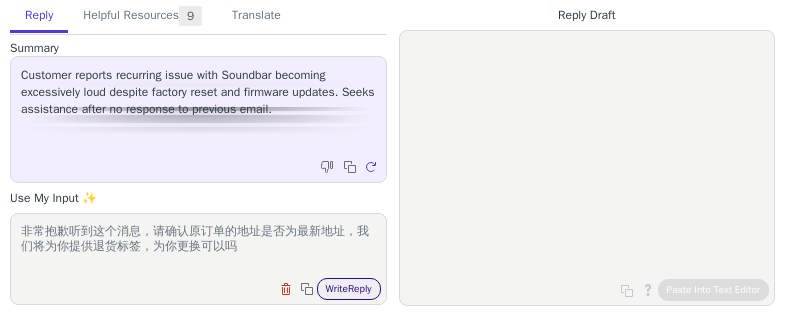 click on "Write  Reply" at bounding box center (349, 289) 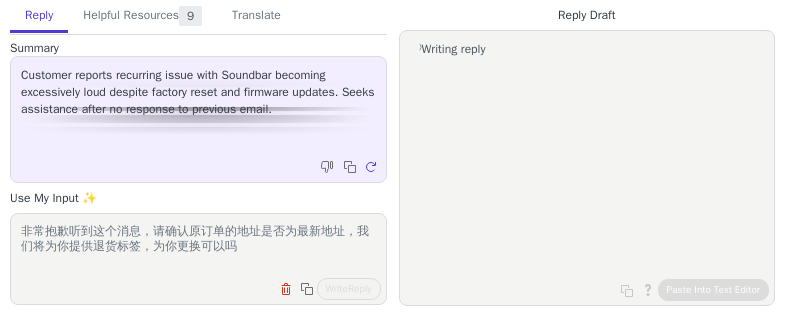 click on "非常抱歉听到这个消息，请确认原订单的地址是否为最新地址，我们将为你提供退货标签，为你更换可以吗" at bounding box center [198, 246] 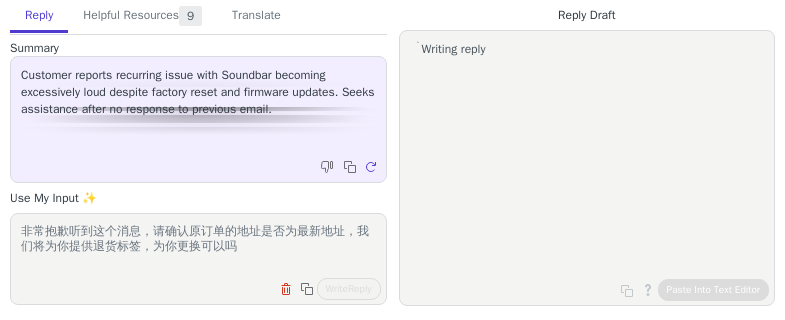 click on "非常抱歉听到这个消息，请确认原订单的地址是否为最新地址，我们将为你提供退货标签，为你更换可以吗" at bounding box center (198, 246) 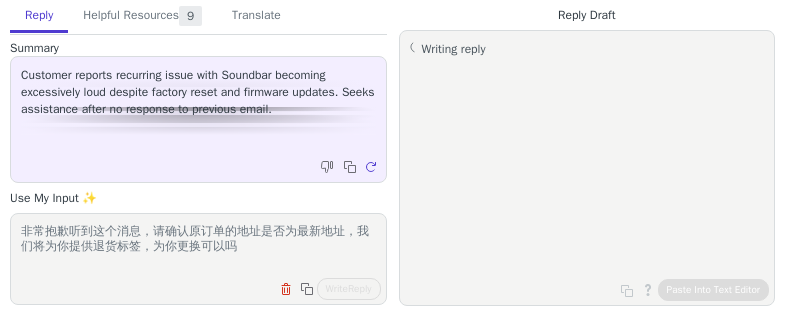 click on "非常抱歉听到这个消息，请确认原订单的地址是否为最新地址，我们将为你提供退货标签，为你更换可以吗" at bounding box center (198, 246) 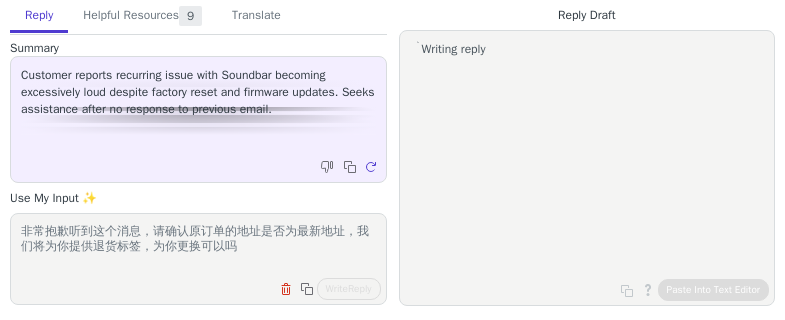 paste on "[NAME]
[STREET]
[CITY], [POSTAL_CODE]
[COUNTRY]" 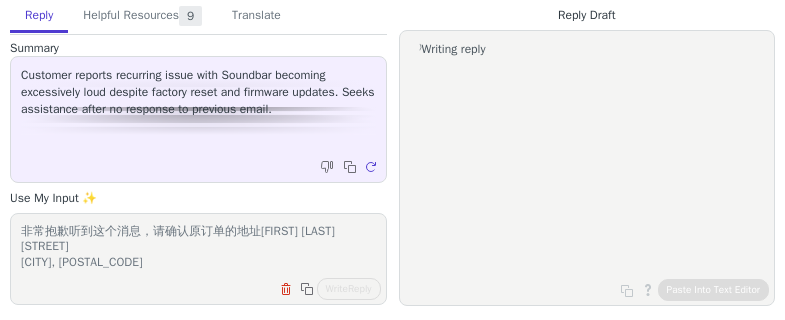 scroll, scrollTop: 16, scrollLeft: 0, axis: vertical 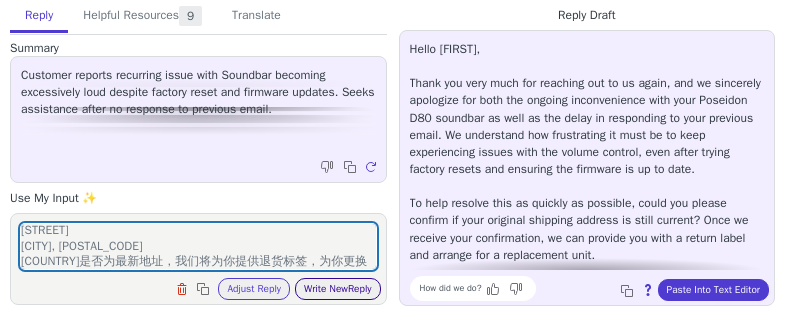 click on "Write New  Reply" at bounding box center (338, 289) 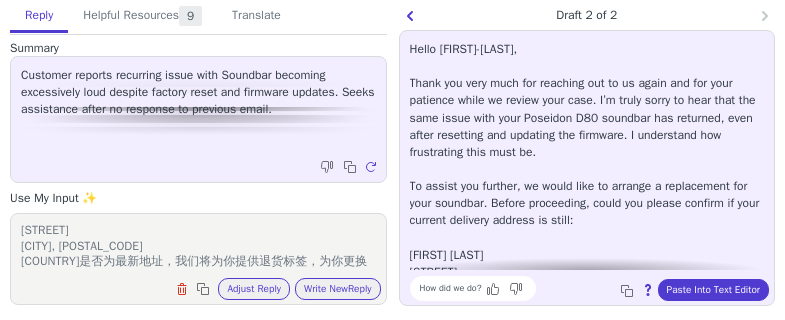 scroll, scrollTop: 0, scrollLeft: 0, axis: both 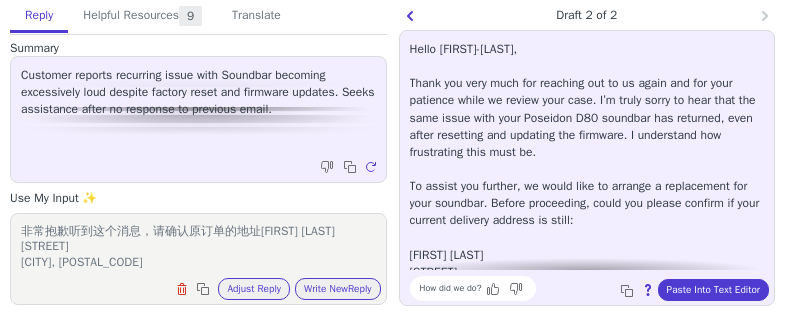 click on "非常抱歉听到这个消息，请确认原订单的地址HELMUT SIEGER
PFARRER-RITTER-STR. 8
PLESS, 87773
DE是否为最新地址，我们将为你提供退货标签，为你更换可以吗" at bounding box center [198, 246] 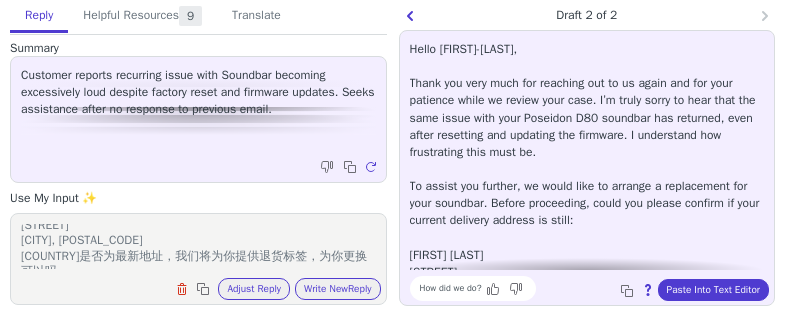 scroll, scrollTop: 47, scrollLeft: 0, axis: vertical 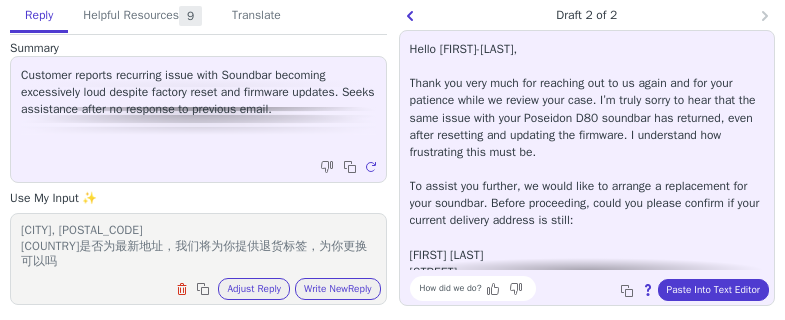 click on "非常抱歉听到这个消息，请把问题视频发给我们，同时请确认原订单的地址HELMUT SIEGER
PFARRER-RITTER-STR. 8
PLESS, 87773
DE是否为最新地址，我们将为你提供退货标签，为你更换可以吗" at bounding box center [198, 246] 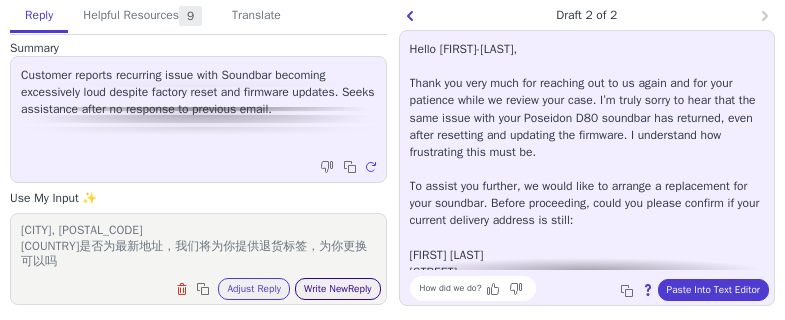 type on "非常抱歉听到这个消息，请把问题视频发给我们，同时请确认原订单的地址HELMUT SIEGER
PFARRER-RITTER-STR. 8
PLESS, 87773
DE是否为最新地址，我们将为你提供退货标签，为你更换可以吗" 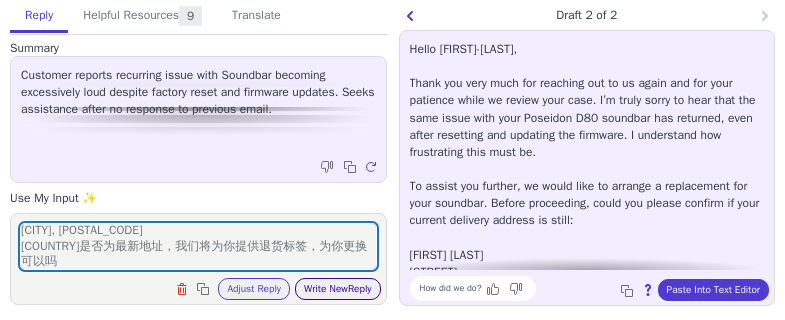 click on "Write New  Reply" at bounding box center (338, 289) 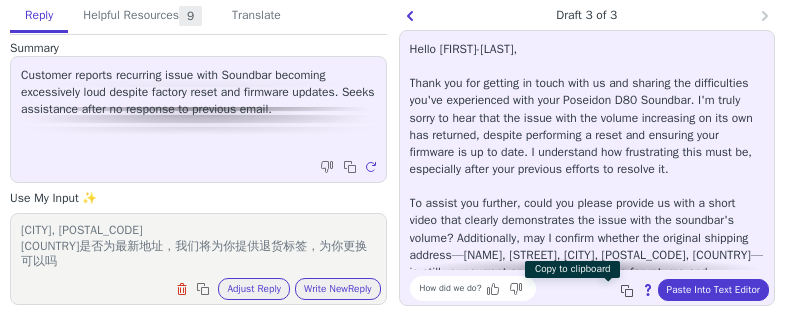 click at bounding box center (629, 293) 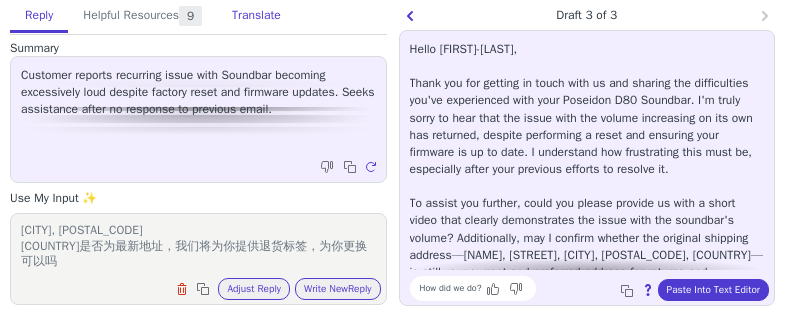click on "Translate" at bounding box center [256, 16] 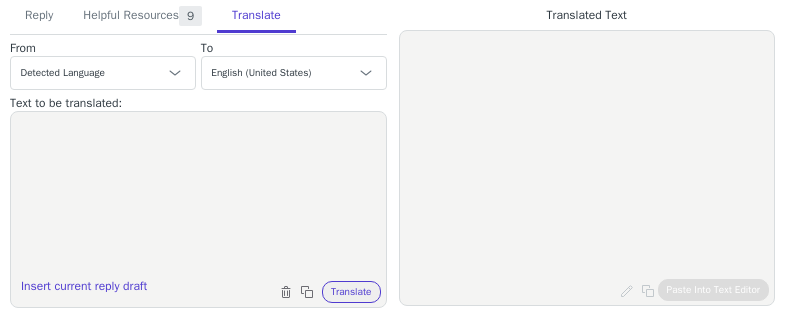 click at bounding box center [198, 197] 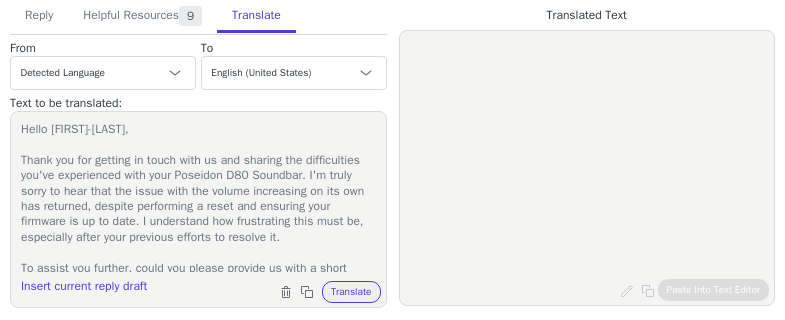 scroll, scrollTop: 204, scrollLeft: 0, axis: vertical 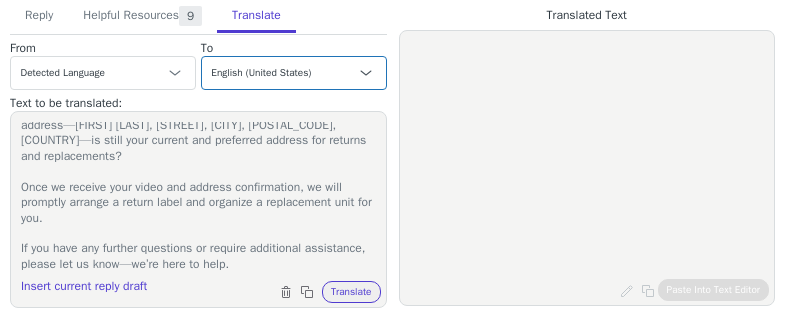 type on "Hello Helmut-sieger,
Thank you for getting in touch with us and sharing the difficulties you've experienced with your Poseidon D80 Soundbar. I'm truly sorry to hear that the issue with the volume increasing on its own has returned, despite performing a reset and ensuring your firmware is up to date. I understand how frustrating this must be, especially after your previous efforts to resolve it.
To assist you further, could you please provide us with a short video that clearly demonstrates the issue with the soundbar's volume? Additionally, may I confirm whether the original shipping address—HELMUT SIEGER, PFARRER-RITTER-STR. 8, PLESS, 87773, DE—is still your current and preferred address for returns and replacements?
Once we receive your video and address confirmation, we will promptly arrange a return label and organize a replacement unit for you.
If you have any further questions or require additional assistance, please let us know—we’re here to help." 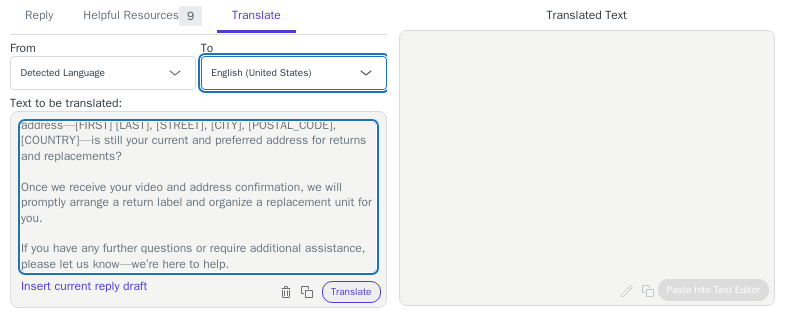 click on "Czech English (United States) Danish Dutch - Nederlands French - français French (Canada) German - Deutsch Italian - italiano Japanese - 日本語 Korean Norwegian Polish Portuguese Portuguese (Brazil) Slovak Spanish - español Swedish English (United Kingdom) Spanish (Spain) - español (España) Chinese (Simplified) - 中文（简体）" at bounding box center (294, 73) 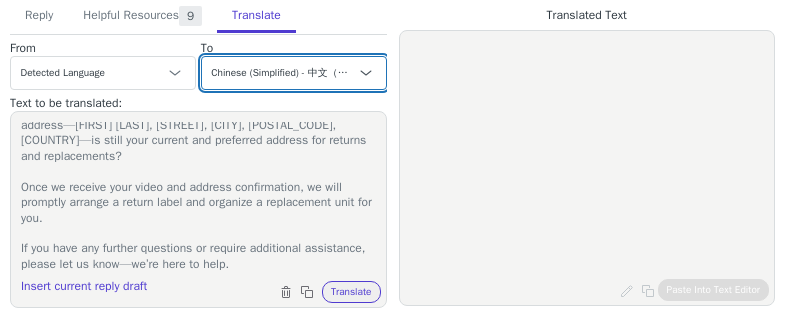 click on "Czech English (United States) Danish Dutch - Nederlands French - français French (Canada) German - Deutsch Italian - italiano Japanese - 日本語 Korean Norwegian Polish Portuguese Portuguese (Brazil) Slovak Spanish - español Swedish English (United Kingdom) Spanish (Spain) - español (España) Chinese (Simplified) - 中文（简体）" at bounding box center (294, 73) 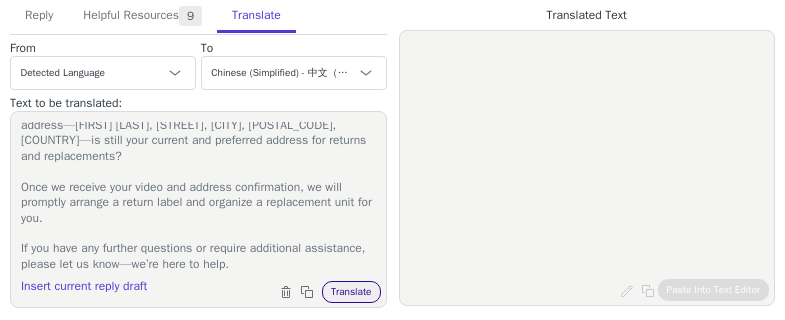 click on "Translate" at bounding box center (351, 292) 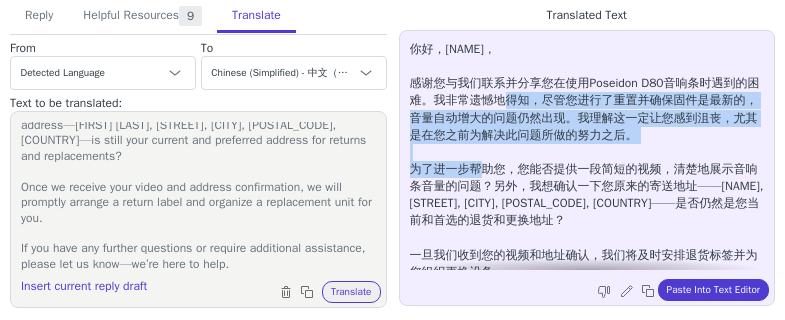 drag, startPoint x: 450, startPoint y: 96, endPoint x: 696, endPoint y: 144, distance: 250.63918 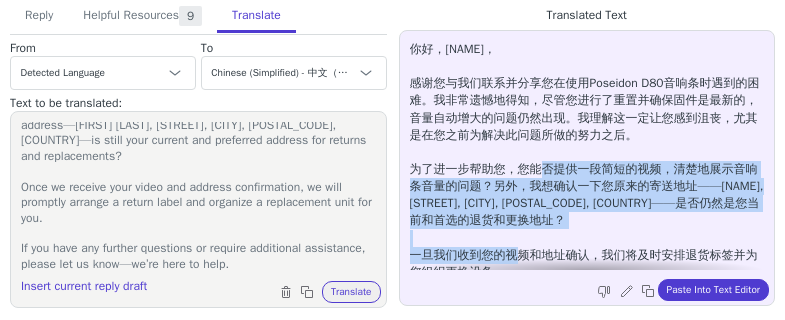 drag, startPoint x: 462, startPoint y: 167, endPoint x: 747, endPoint y: 220, distance: 289.88617 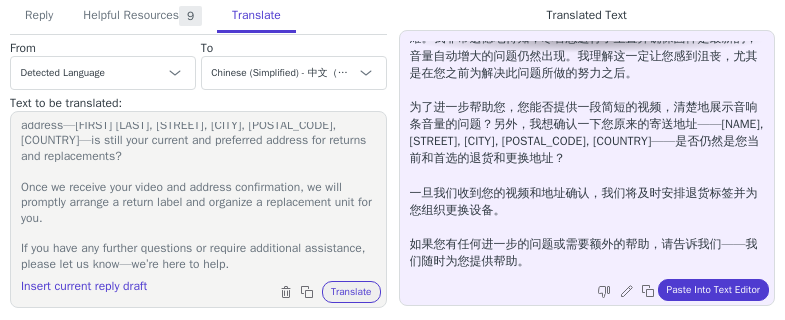 click on "你好，Helmut-sieger，
感谢您与我们联系并分享您在使用Poseidon D80音响条时遇到的困难。我非常遗憾地得知，尽管您进行了重置并确保固件是最新的，音量自动增大的问题仍然出现。我理解这一定让您感到沮丧，尤其是在您之前为解决此问题所做的努力之后。
为了进一步帮助您，您能否提供一段简短的视频，清楚地展示音响条音量的问题？另外，我想确认一下您原来的寄送地址——HELMUT SIEGER, PFARRER-RITTER-STR. 8, PLESS, 87773, DE——是否仍然是您当前和首选的退货和更换地址？
一旦我们收到您的视频和地址确认，我们将及时安排退货标签并为您组织更换设备。
如果您有任何进一步的问题或需要额外的帮助，请告诉我们——我们随时为您提供帮助。" at bounding box center (587, 155) 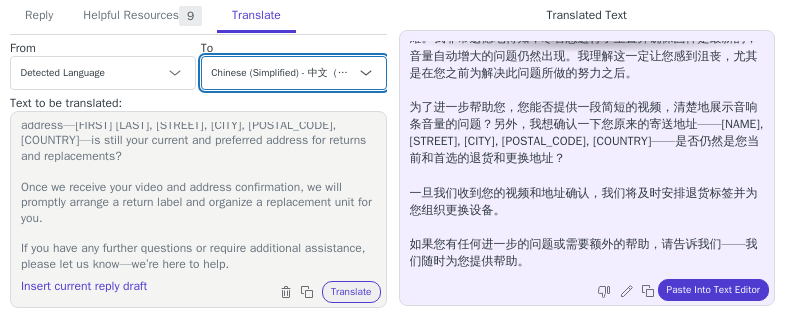 click on "Czech English (United States) Danish Dutch - Nederlands French - français French (Canada) German - Deutsch Italian - italiano Japanese - 日本語 Korean Norwegian Polish Portuguese Portuguese (Brazil) Slovak Spanish - español Swedish English (United Kingdom) Spanish (Spain) - español (España) Chinese (Simplified) - 中文（简体）" at bounding box center (294, 73) 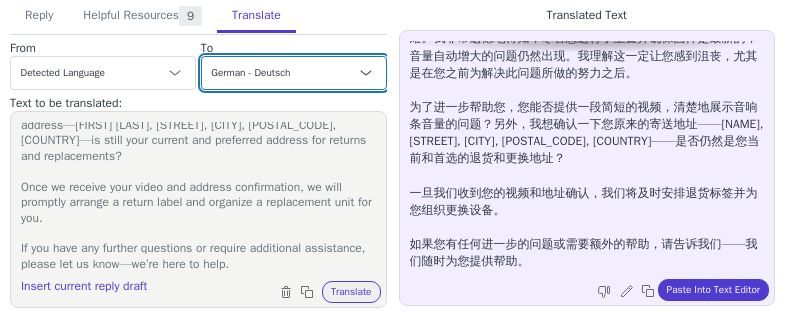 click on "Czech English (United States) Danish Dutch - Nederlands French - français French (Canada) German - Deutsch Italian - italiano Japanese - 日本語 Korean Norwegian Polish Portuguese Portuguese (Brazil) Slovak Spanish - español Swedish English (United Kingdom) Spanish (Spain) - español (España) Chinese (Simplified) - 中文（简体）" at bounding box center [294, 73] 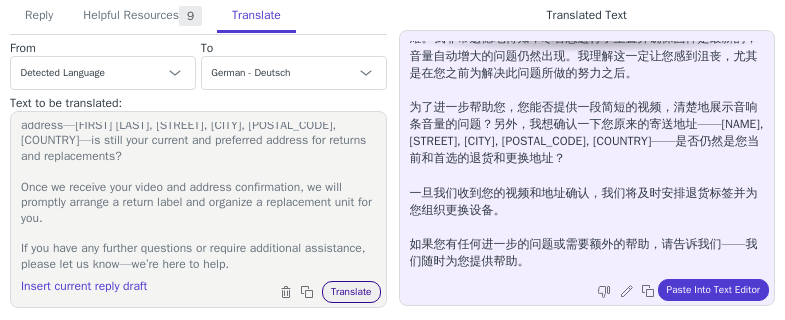 click on "Translate" at bounding box center [351, 292] 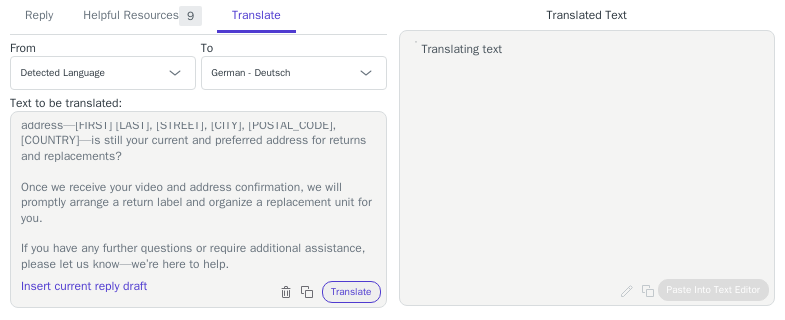 scroll, scrollTop: 0, scrollLeft: 0, axis: both 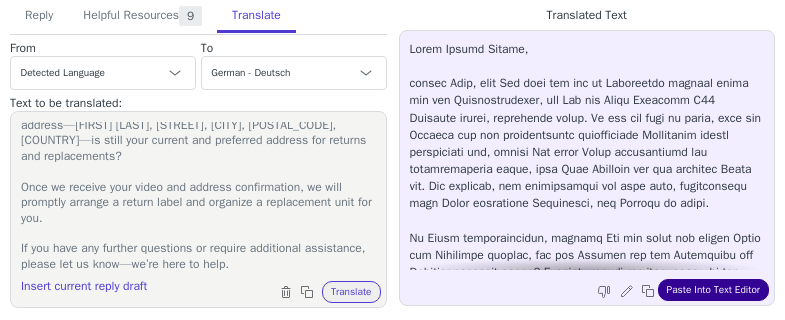 click on "Paste Into Text Editor" at bounding box center [713, 290] 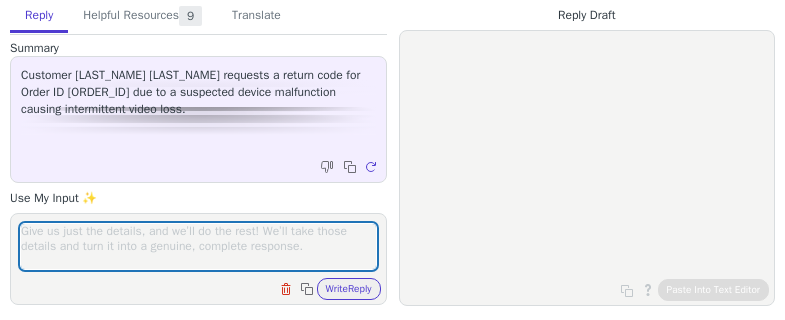 scroll, scrollTop: 0, scrollLeft: 0, axis: both 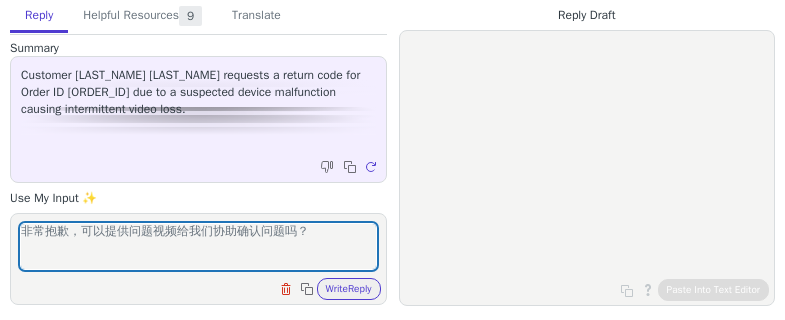 click on "非常抱歉，可以提供问题视频给我们协助确认问题吗？" at bounding box center (198, 246) 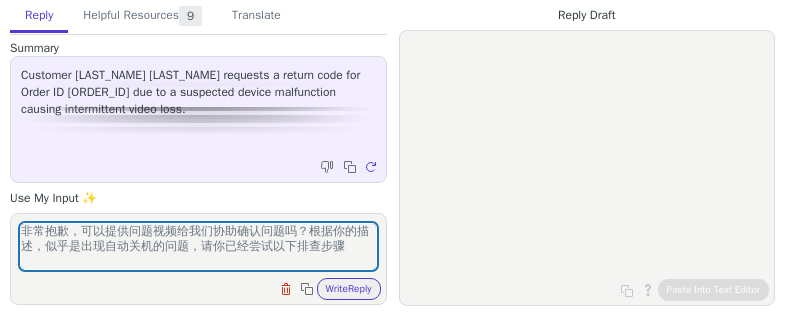 scroll, scrollTop: 0, scrollLeft: 0, axis: both 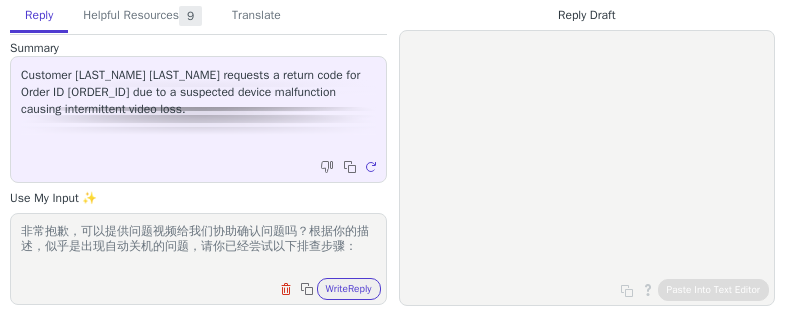 paste on "1.3 Automatic shutdown
1. The projector has an overheating protection function, first of all, make sure that the projector air inlet and outlet are not blocked by anything (confirm that the three sides of the projection (left side, right side, and back side) are more than 10cm away from each other without blocking), if the above happens, the projection will slowly turn black from the middle part until the projection goes out)
2. Please make sure that the fan is running normally (normally put your hand on the air outlet, if there is no obvious wind blowing out, the frontal fan is not working because the air outlet is behind the projection, in this case, you need to replace the machine.
3. If those steps still do not work, there may be a problem with the machine's temperature control chip and the machine needs to be replaced." 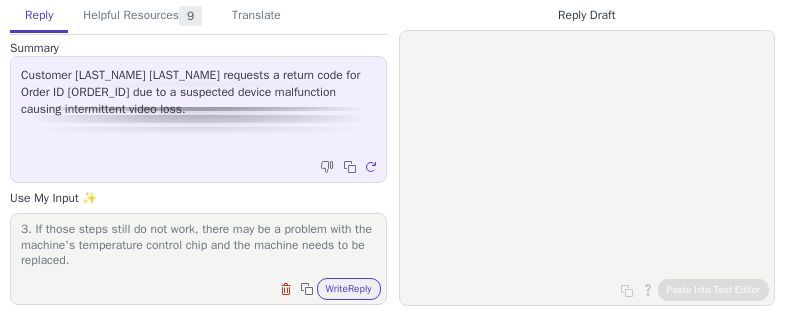 scroll, scrollTop: 0, scrollLeft: 0, axis: both 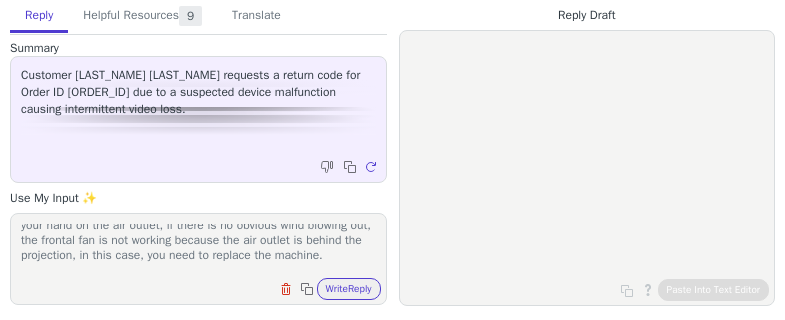 drag, startPoint x: 45, startPoint y: 259, endPoint x: 212, endPoint y: 260, distance: 167.00299 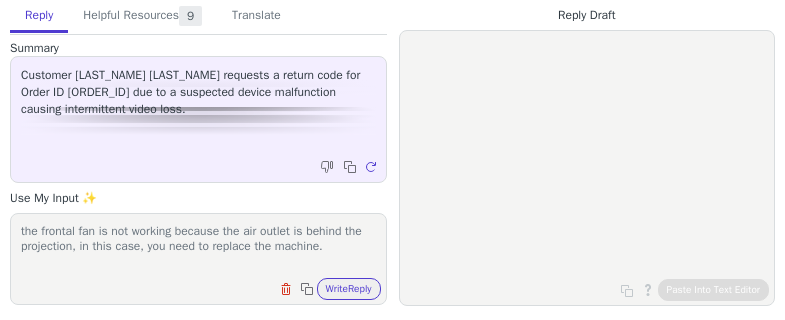 click on "非常抱歉，可以提供问题视频给我们协助确认问题吗？根据你的描述，似乎是出现自动关机的问题，请你已经尝试以下排查步骤：1.3 Automatic shutdown
1. The projector has an overheating protection function, first of all, make sure that the projector air inlet and outlet are not blocked by anything (confirm that the three sides of the projection (left side, right side, and back side) are more than 10cm away from each other without blocking), if the above happens, the projection will slowly turn black from the middle part until the projection goes out)
2. Please make sure that the fan is running normally (normally put your hand on the air outlet, if there is no obvious wind blowing out, the frontal fan is not working because the air outlet is behind the projection, in this case, you need to replace the machine.
3. If those steps still do not work, there may be a problem with the machine's temperature control chip and the machine needs to be replaced." at bounding box center [198, 246] 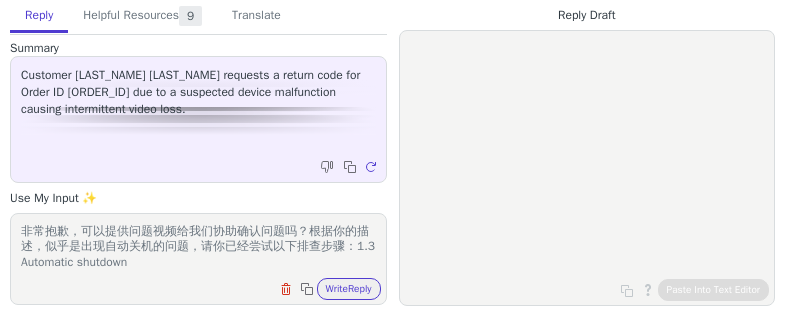 click on "非常抱歉，可以提供问题视频给我们协助确认问题吗？根据你的描述，似乎是出现自动关机的问题，请你已经尝试以下排查步骤：1.3 Automatic shutdown
1. The projector has an overheating protection function, first of all, make sure that the projector air inlet and outlet are not blocked by anything (confirm that the three sides of the projection (left side, right side, and back side) are more than 10cm away from each other without blocking), if the above happens, the projection will slowly turn black from the middle part until the projection goes out)
2. Please make sure that the fan is running normally (normally put your hand on the air outlet, if there is no obvious wind blowing out, the frontal fan is not working because the air outlet is behind the projection, in this case, you need to replace the machine.
3. If those steps still do not work, there may be a problem with the machine's temperature control chip and the machine needs to be replaced." at bounding box center [198, 246] 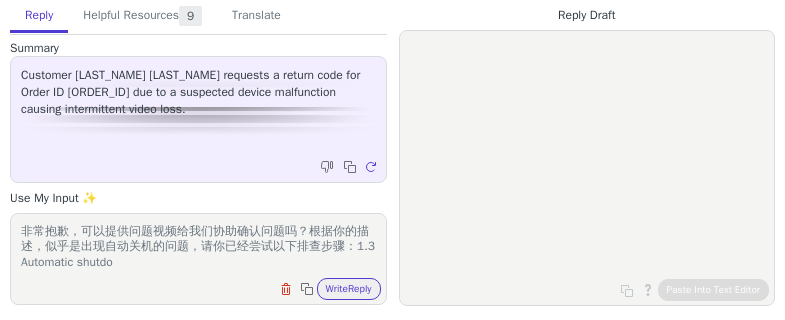 scroll, scrollTop: 1, scrollLeft: 0, axis: vertical 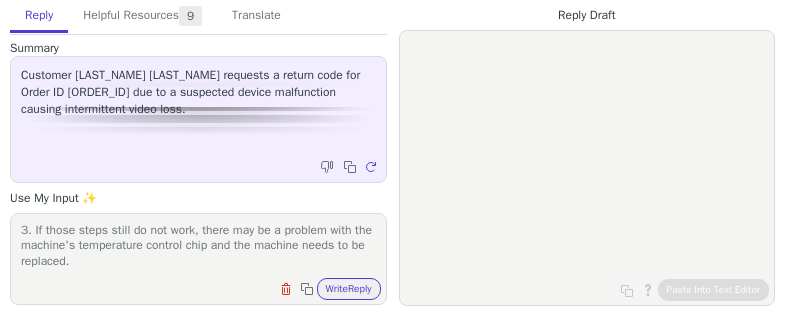 click on "非常抱歉，可以提供问题视频给我们协助确认问题吗？根据你的描述，似乎是出现自动关机的问题，请你已经尝试以下排查步骤：
1. The projector has an overheating protection function, first of all, make sure that the projector air inlet and outlet are not blocked by anything (confirm that the three sides of the projection (left side, right side, and back side) are more than 10cm away from each other without blocking), if the above happens, the projection will slowly turn black from the middle part until the projection goes out)
2. Please make sure that the fan is running normally (normally put your hand on the air outlet, if there is no obvious wind blowing out, the frontal fan is not working because the air outlet is behind the projection, in this case, you need to replace the machine.
3. If those steps still do not work, there may be a problem with the machine's temperature control chip and the machine needs to be replaced." at bounding box center [198, 246] 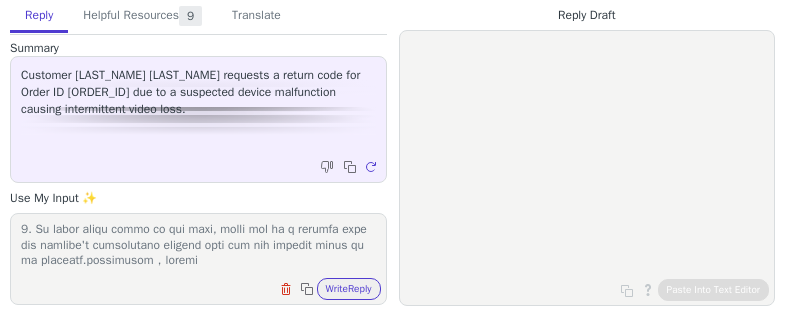 scroll, scrollTop: 279, scrollLeft: 0, axis: vertical 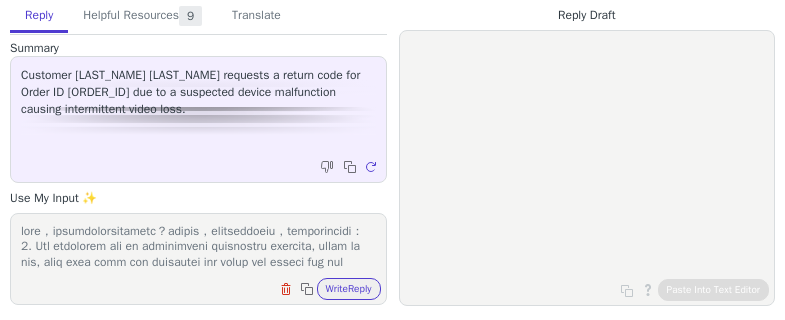 drag, startPoint x: 310, startPoint y: 229, endPoint x: 84, endPoint y: 234, distance: 226.0553 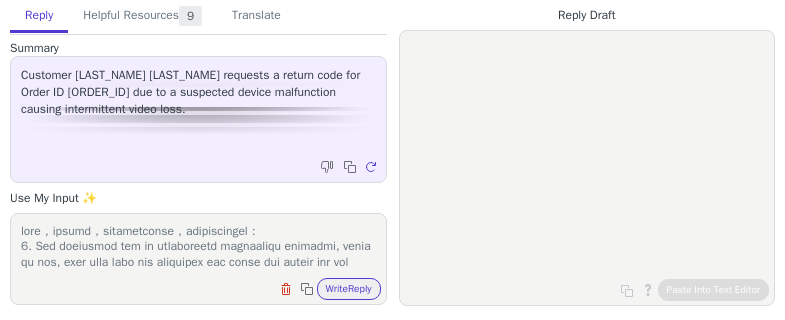 scroll, scrollTop: 196, scrollLeft: 0, axis: vertical 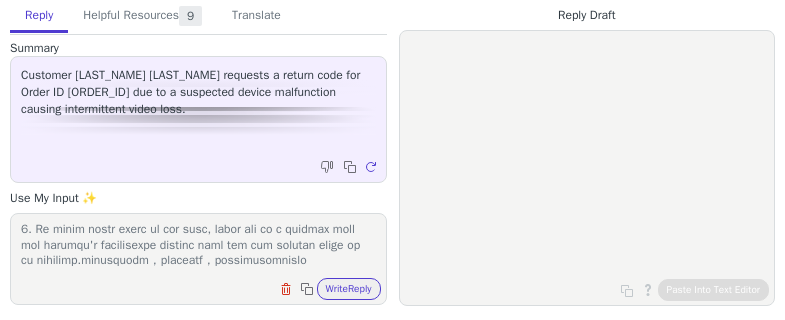 click at bounding box center [198, 246] 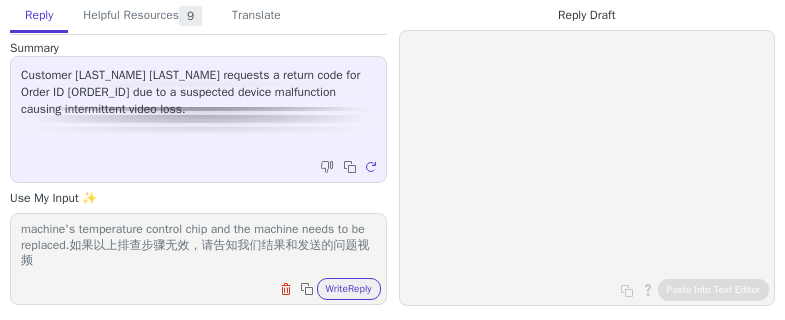 click on "非常抱歉，根据你的描述，似乎是出现自动关机的问题，请你已经尝试以下排查步骤：
1. The projector has an overheating protection function, first of all, make sure that the projector air inlet and outlet are not blocked by anything (confirm that the three sides of the projection (left side, right side, and back side) are more than 10cm away from each other without blocking), if the above happens, the projection will slowly turn black from the middle part until the projection goes out)
2. Please make sure that the fan is running normally (normally put your hand on the air outlet, if there is no obvious wind blowing out, the frontal fan is not working because the air outlet is behind the projection, in this case, you need to replace the machine.
3. If those steps still do not work, there may be a problem with the machine's temperature control chip and the machine needs to be replaced.如果以上排查步骤无效，请告知我们结果和发送的问题视频" at bounding box center (198, 246) 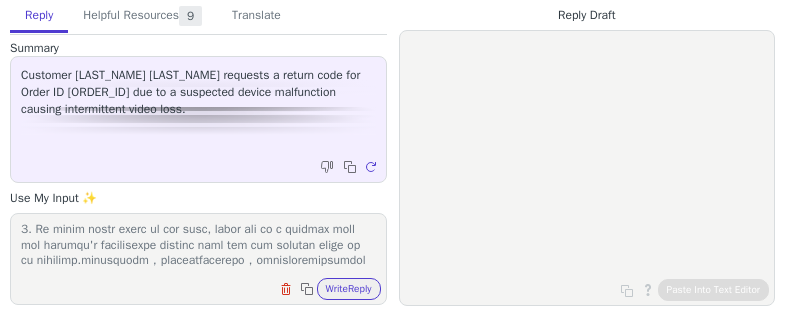 scroll, scrollTop: 279, scrollLeft: 0, axis: vertical 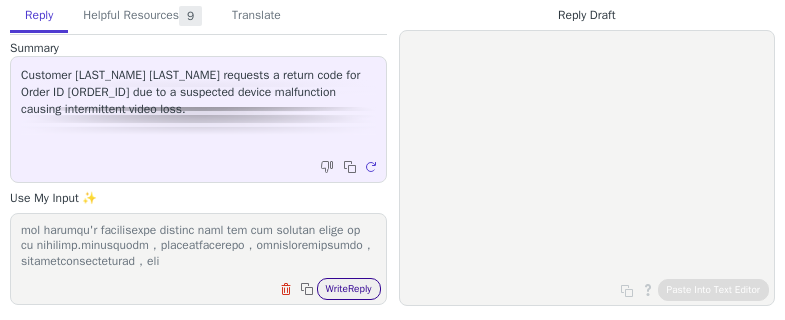 type on "非常抱歉，根据你的描述，似乎是出现自动关机的问题，请你已经尝试以下排查步骤：
1. The projector has an overheating protection function, first of all, make sure that the projector air inlet and outlet are not blocked by anything (confirm that the three sides of the projection (left side, right side, and back side) are more than 10cm away from each other without blocking), if the above happens, the projection will slowly turn black from the middle part until the projection goes out)
2. Please make sure that the fan is running normally (normally put your hand on the air outlet, if there is no obvious wind blowing out, the frontal fan is not working because the air outlet is behind the projection, in this case, you need to replace the machine.
3. If those steps still do not work, there may be a problem with the machine's temperature control chip and the machine needs to be replaced.如果以上排查步骤无效，请告知我们结果和发送的问题视频，我们会根据问题给到满意的解决方案的，如果确认时产品缺陷问题我们会给你安排更换，请放心..." 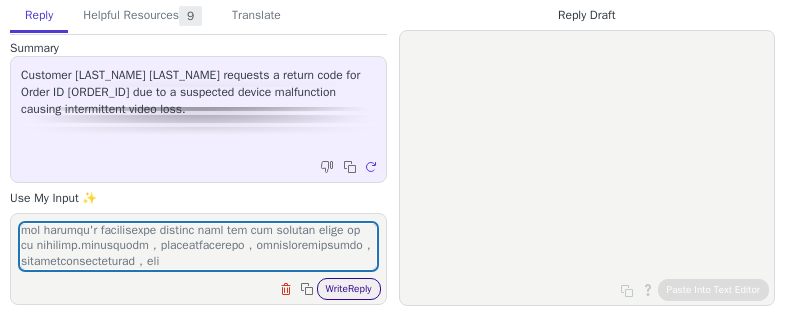 click on "Write  Reply" at bounding box center [349, 289] 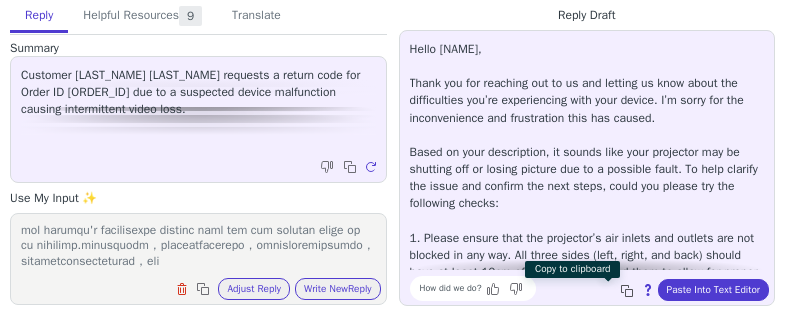 click at bounding box center (629, 293) 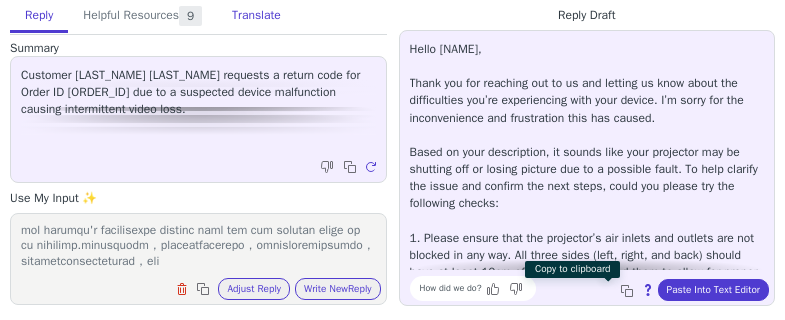 click on "Translate" at bounding box center [256, 16] 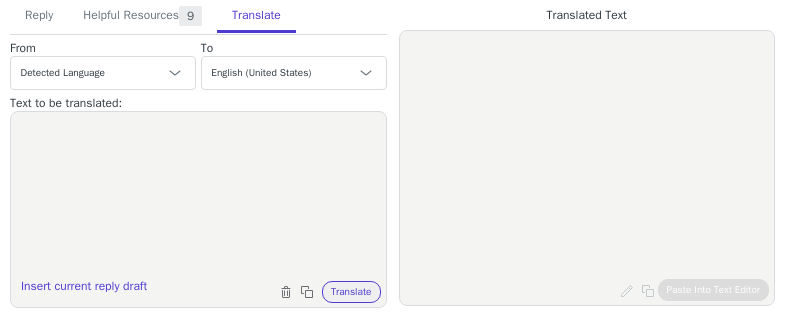 click at bounding box center [198, 197] 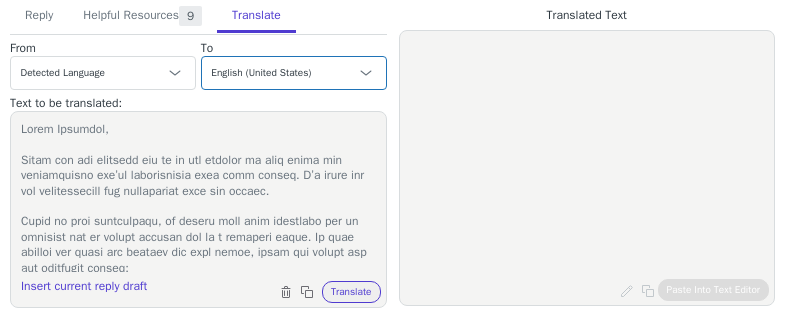 type on "Hello Raffaele,
Thank you for reaching out to us and letting us know about the difficulties you’re experiencing with your device. I’m sorry for the inconvenience and frustration this has caused.
Based on your description, it sounds like your projector may be shutting off or losing picture due to a possible fault. To help clarify the issue and confirm the next steps, could you please try the following checks:
1. Please ensure that the projector’s air inlets and outlets are not blocked in any way. All three sides (left, right, and back) should have at least 10cm of clear space around them to allow for proper ventilation. If these areas are obstructed, the projector’s overheating protection may cause the image to fade or shut off, even if the unit does not feel hot to the touch.
2. Test the projector’s fan by feeling for airflow at the air outlet while the projector is running. If you do not notice any airflow, it may mean the fan isn’t operating correctly, and the device would require replacement.
3. If t..." 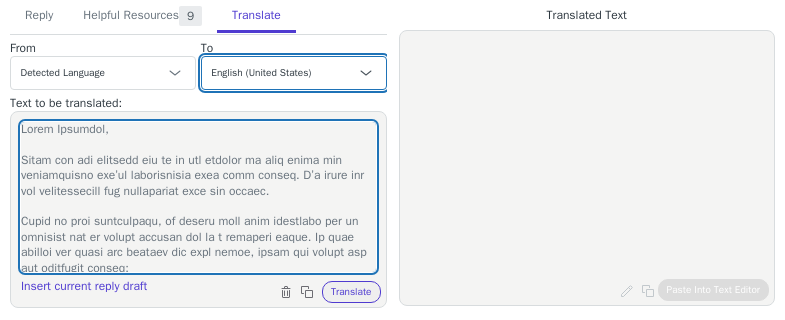 scroll, scrollTop: 420, scrollLeft: 0, axis: vertical 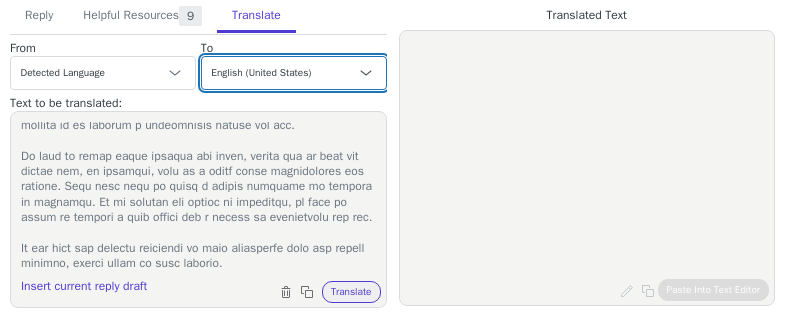 drag, startPoint x: 238, startPoint y: 88, endPoint x: 265, endPoint y: 70, distance: 32.449963 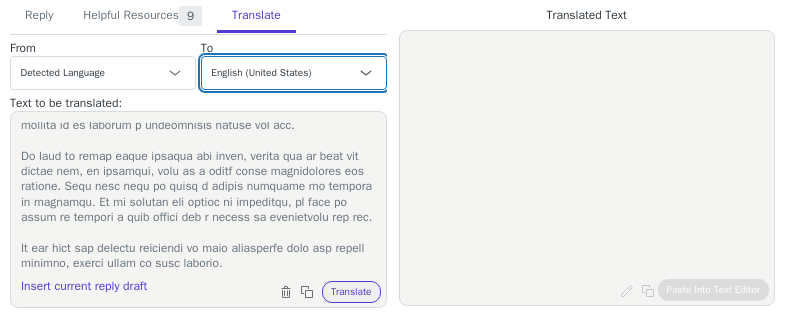 select on "zh-cn" 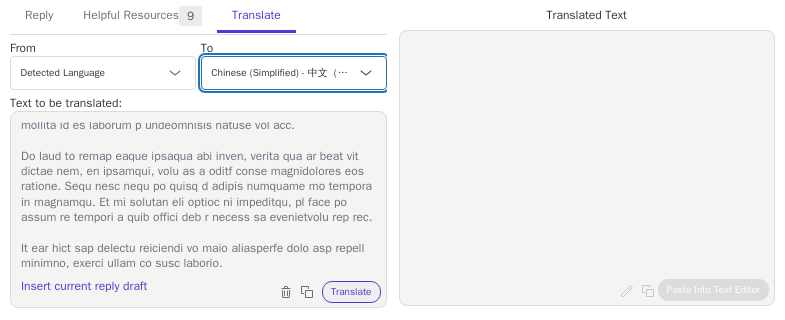click on "Czech English (United States) Danish Dutch - Nederlands French - français French (Canada) German - Deutsch Italian - italiano Japanese - 日本語 Korean Norwegian Polish Portuguese Portuguese (Brazil) Slovak Spanish - español Swedish English (United Kingdom) Spanish (Spain) - español (España) Chinese (Simplified) - 中文（简体）" at bounding box center (294, 73) 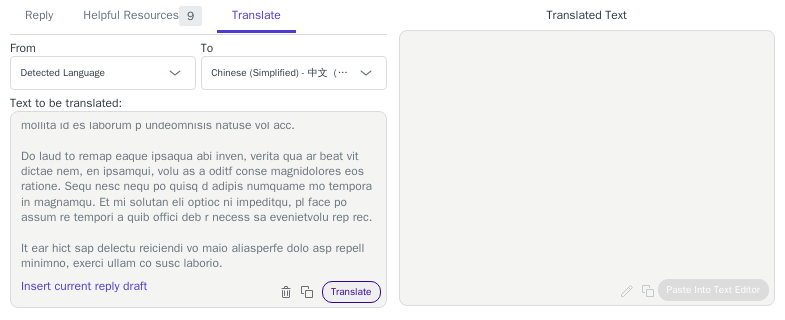 click on "Translate" at bounding box center [351, 292] 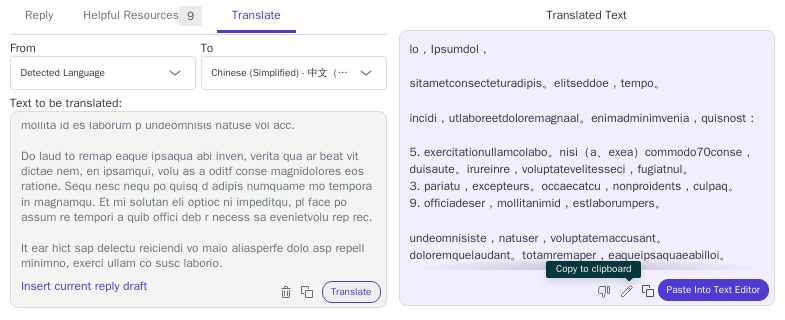 click at bounding box center (650, 293) 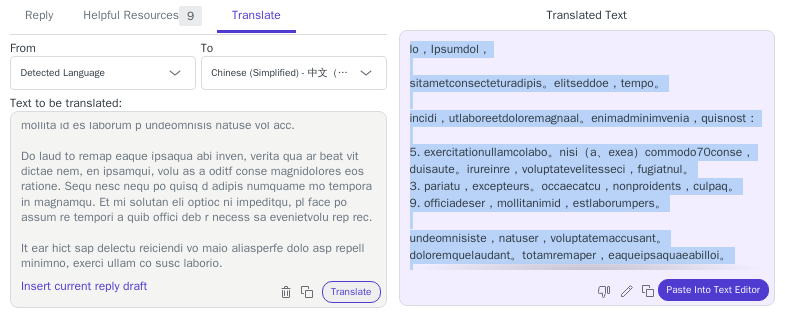 scroll, scrollTop: 200, scrollLeft: 0, axis: vertical 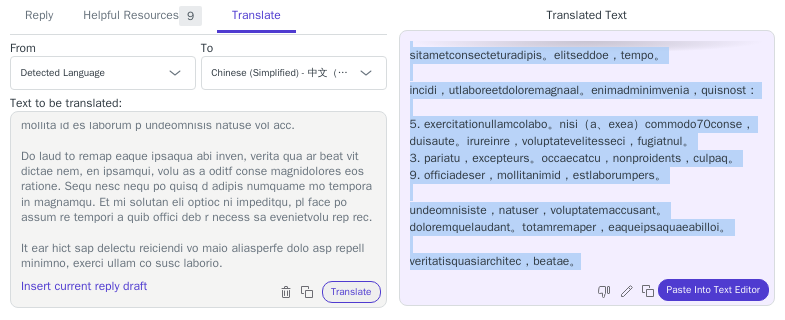 drag, startPoint x: 413, startPoint y: 47, endPoint x: 539, endPoint y: 305, distance: 287.12366 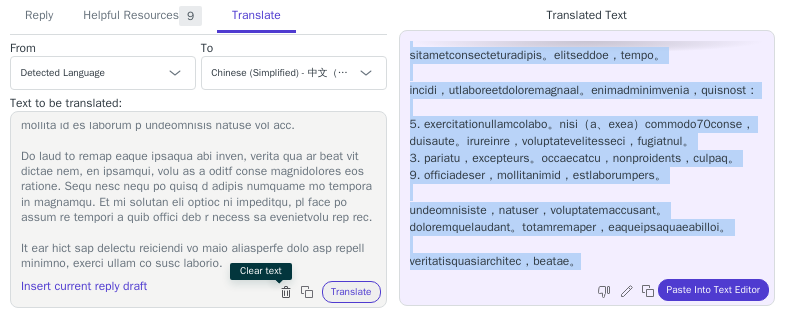 click at bounding box center (286, 292) 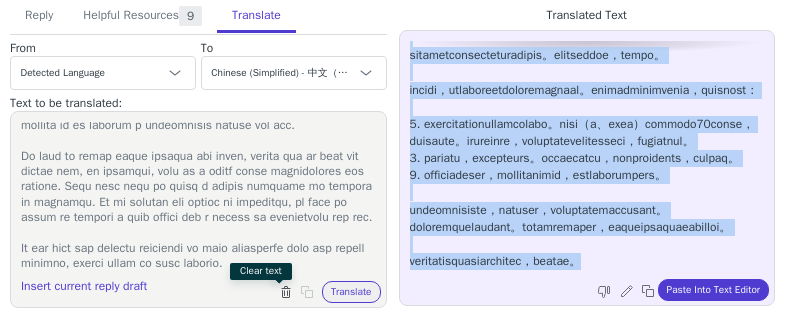 scroll, scrollTop: 0, scrollLeft: 0, axis: both 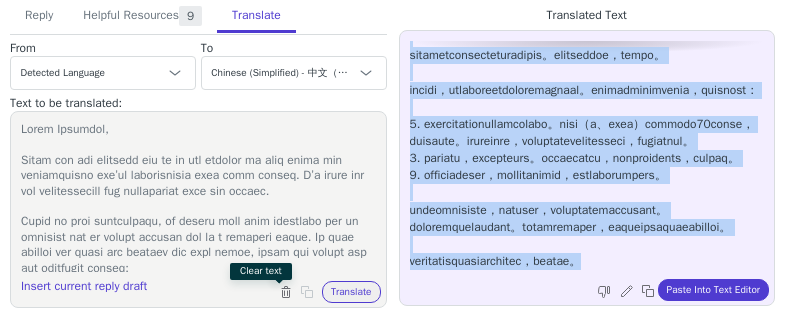 drag, startPoint x: 281, startPoint y: 291, endPoint x: 112, endPoint y: 182, distance: 201.10196 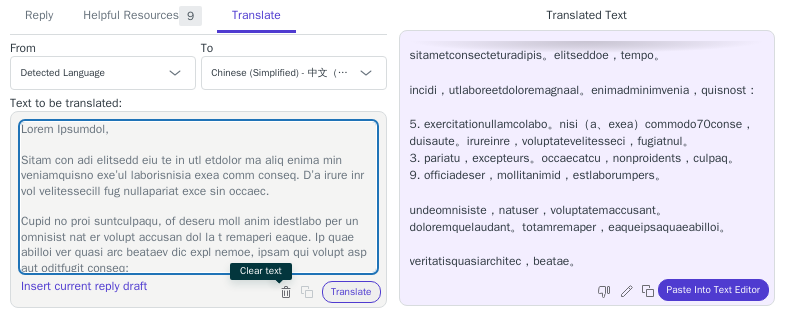 click on "Reply" at bounding box center [39, 16] 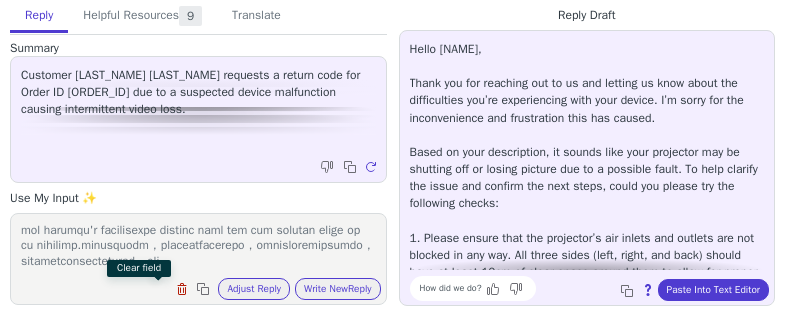 click at bounding box center (184, 291) 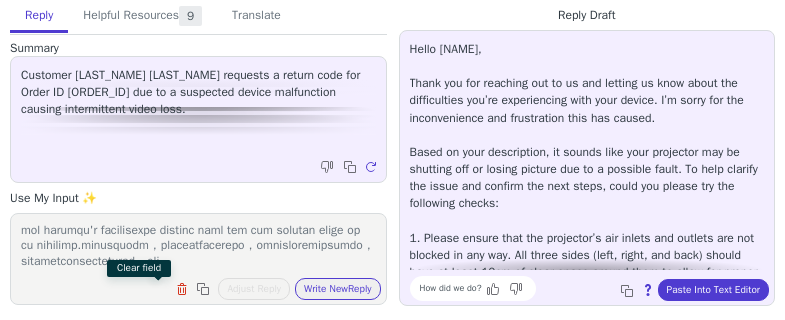 scroll, scrollTop: 1, scrollLeft: 0, axis: vertical 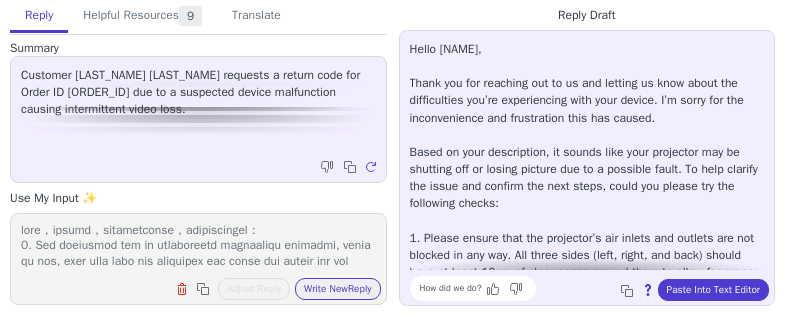 click at bounding box center [198, 246] 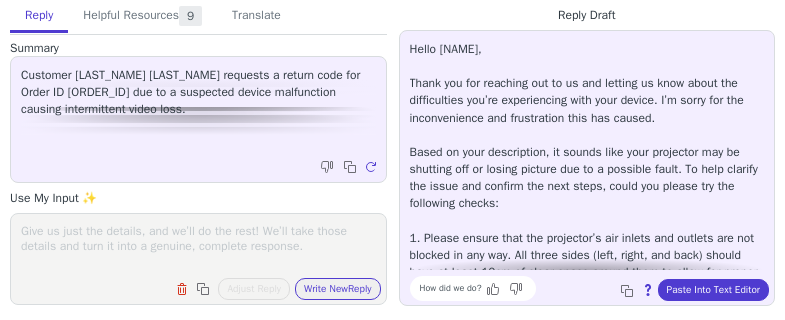 paste on "你好，Raffaele，
感谢你联系我们并告知我们你在使用设备时遇到的困难。对此造成的不便和沮丧，我深感抱歉。
可以发送一段简短的视频来说明问题。这将帮助我们尽快提供合适的解决方案。如果我们确认设备存在缺陷，我们将乐意为你安排免费更换。
如果你有任何进一步的问题或需要退货过程的帮助，请回复此消息。" 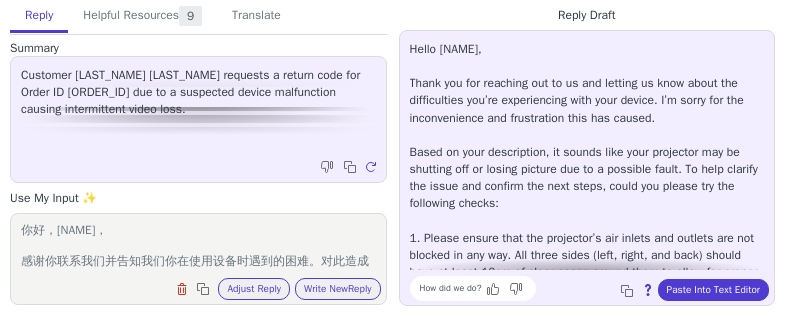 scroll, scrollTop: 124, scrollLeft: 0, axis: vertical 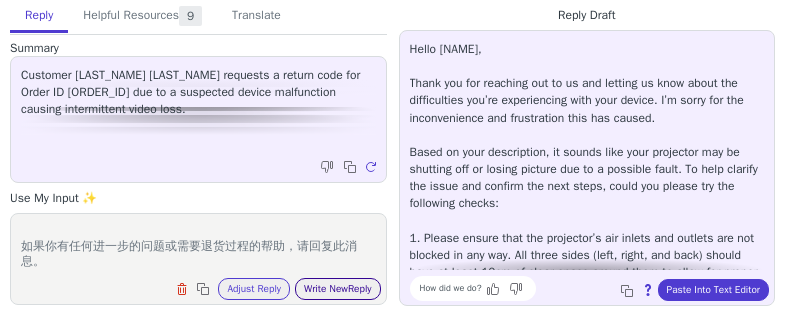 type on "你好，Raffaele，
感谢你联系我们并告知我们你在使用设备时遇到的困难。对此造成的不便和沮丧，我深感抱歉。
可以发送一段简短的视频来说明问题。这将帮助我们尽快提供合适的解决方案。如果我们确认设备存在缺陷，我们将乐意为你安排免费更换。
如果你有任何进一步的问题或需要退货过程的帮助，请回复此消息。" 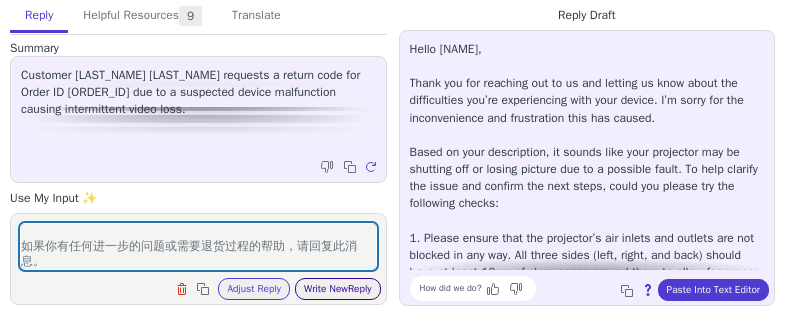 click on "Write New  Reply" at bounding box center (338, 289) 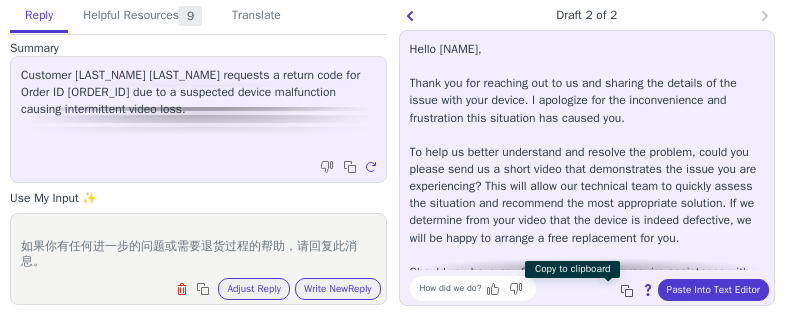 click at bounding box center (629, 293) 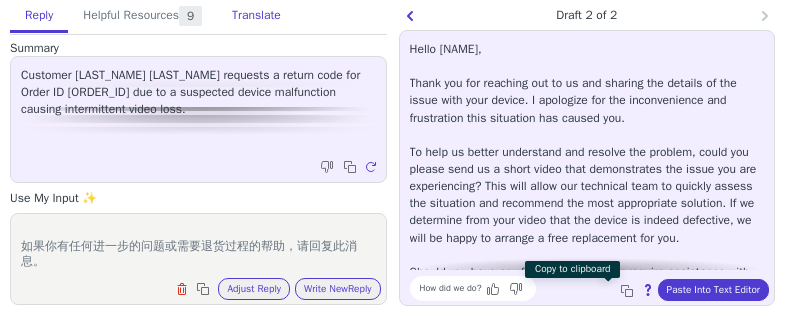 click on "Translate" at bounding box center (256, 16) 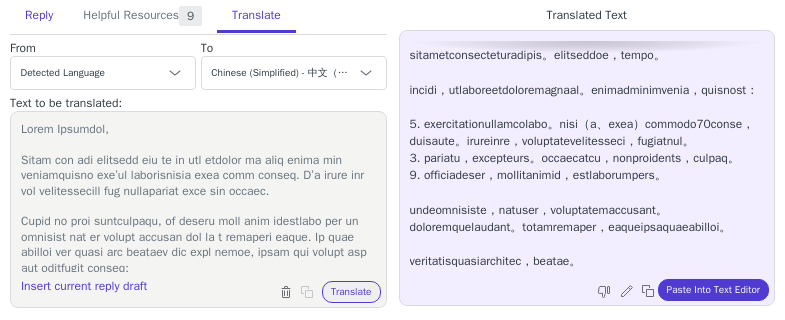 click on "Reply" at bounding box center [39, 16] 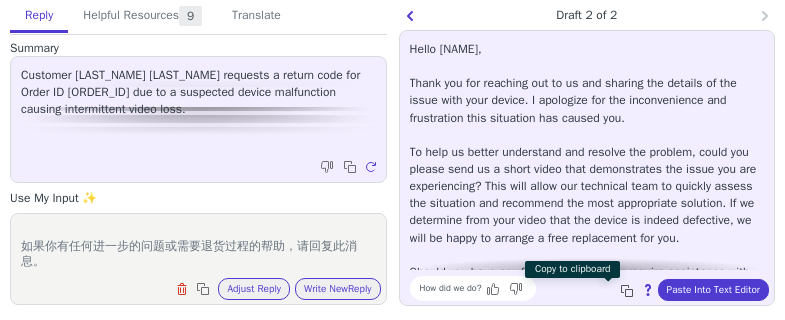 click at bounding box center (627, 291) 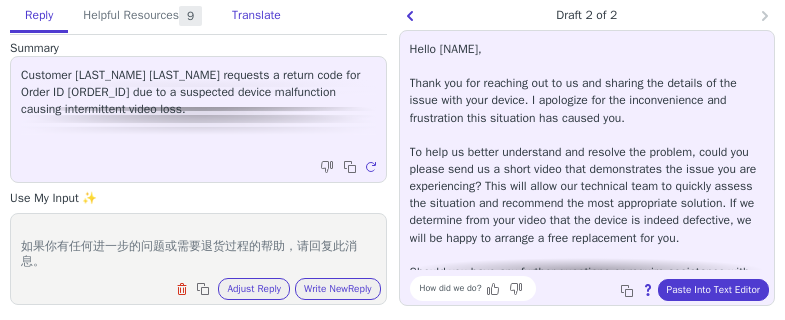 click on "Translate" at bounding box center [256, 16] 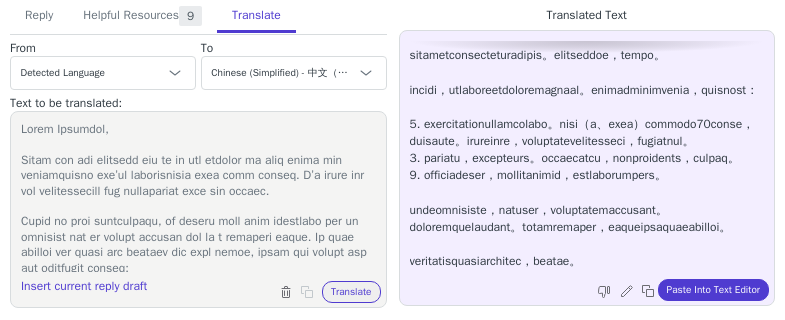 click at bounding box center [198, 197] 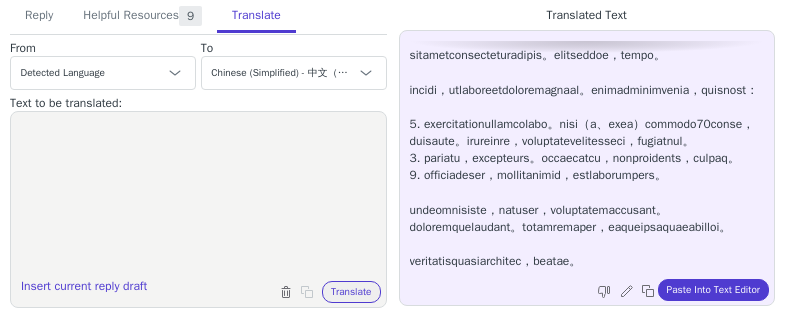 paste on "Hello Raffaele,
Thank you for reaching out to us and sharing the details of the issue with your device. I apologize for the inconvenience and frustration this situation has caused you.
To help us better understand and resolve the problem, could you please send us a short video that demonstrates the issue you are experiencing? This will allow our technical team to quickly assess the situation and recommend the most appropriate solution. If we determine from your video that the device is indeed defective, we will be happy to arrange a free replacement for you.
Should you have any further questions or require assistance with the return process, please don’t hesitate to reply to this message. We are here to support you every step of the way." 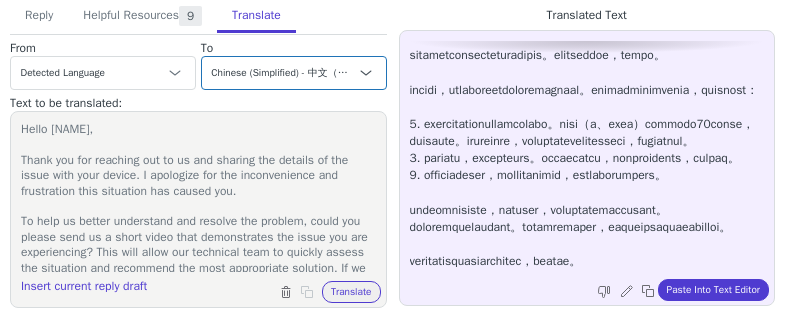 scroll, scrollTop: 158, scrollLeft: 0, axis: vertical 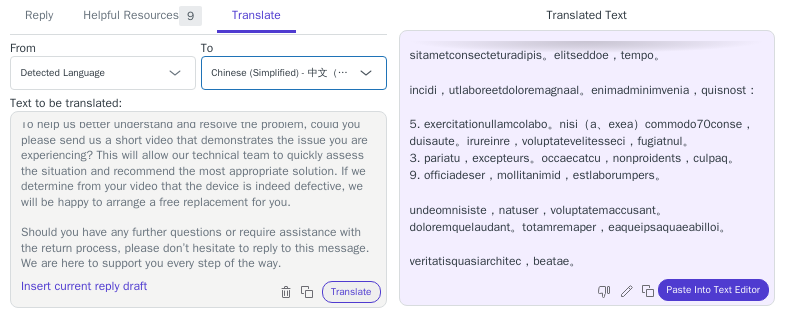 type on "Hello Raffaele,
Thank you for reaching out to us and sharing the details of the issue with your device. I apologize for the inconvenience and frustration this situation has caused you.
To help us better understand and resolve the problem, could you please send us a short video that demonstrates the issue you are experiencing? This will allow our technical team to quickly assess the situation and recommend the most appropriate solution. If we determine from your video that the device is indeed defective, we will be happy to arrange a free replacement for you.
Should you have any further questions or require assistance with the return process, please don’t hesitate to reply to this message. We are here to support you every step of the way." 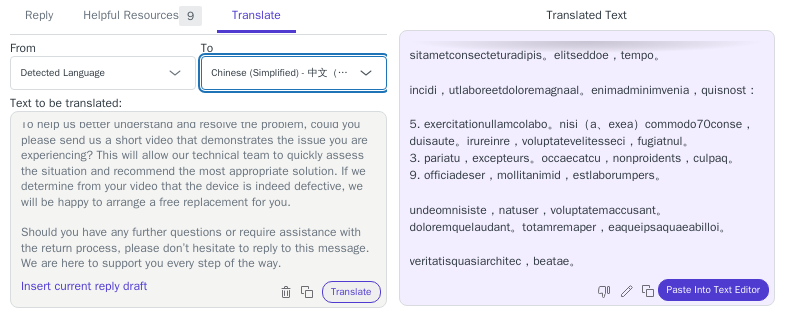click on "Czech English (United States) Danish Dutch - Nederlands French - français French (Canada) German - Deutsch Italian - italiano Japanese - 日本語 Korean Norwegian Polish Portuguese Portuguese (Brazil) Slovak Spanish - español Swedish English (United Kingdom) Spanish (Spain) - español (España) Chinese (Simplified) - 中文（简体）" at bounding box center [294, 73] 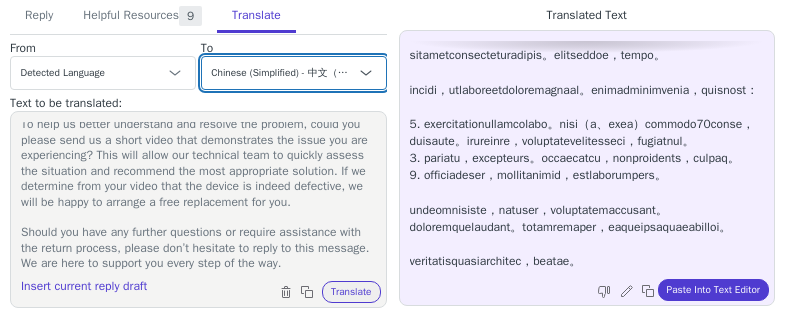 select on "de" 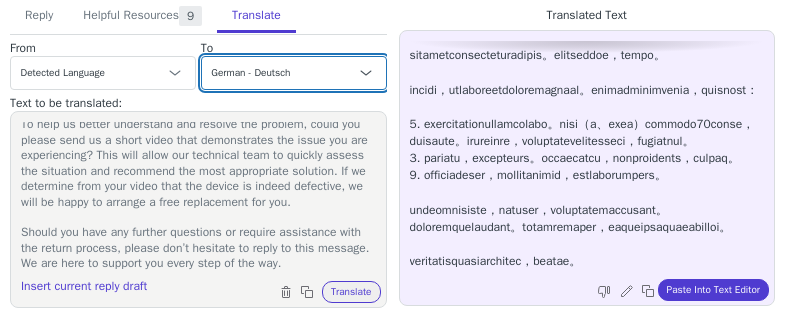 click on "Czech English (United States) Danish Dutch - Nederlands French - français French (Canada) German - Deutsch Italian - italiano Japanese - 日本語 Korean Norwegian Polish Portuguese Portuguese (Brazil) Slovak Spanish - español Swedish English (United Kingdom) Spanish (Spain) - español (España) Chinese (Simplified) - 中文（简体）" at bounding box center [294, 73] 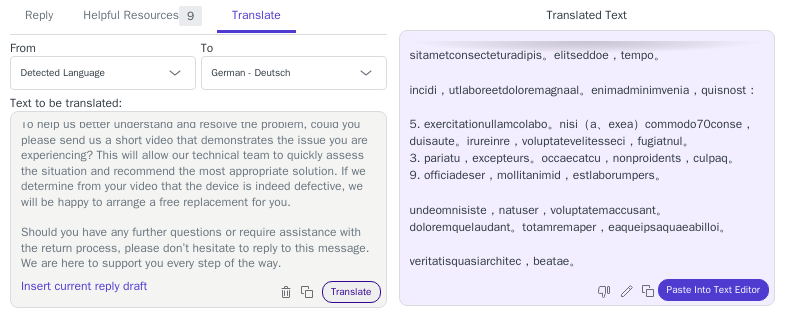 click on "Translate" at bounding box center (351, 292) 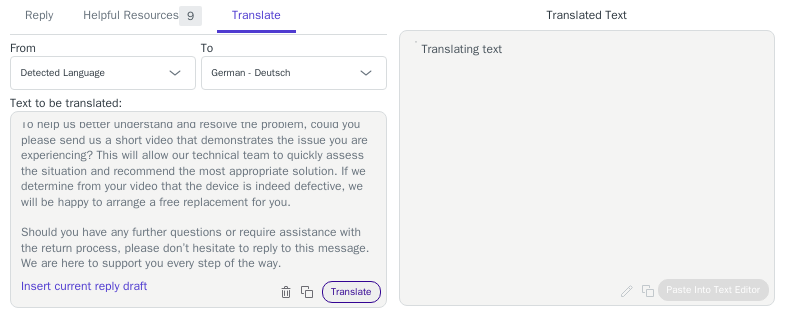 scroll, scrollTop: 0, scrollLeft: 0, axis: both 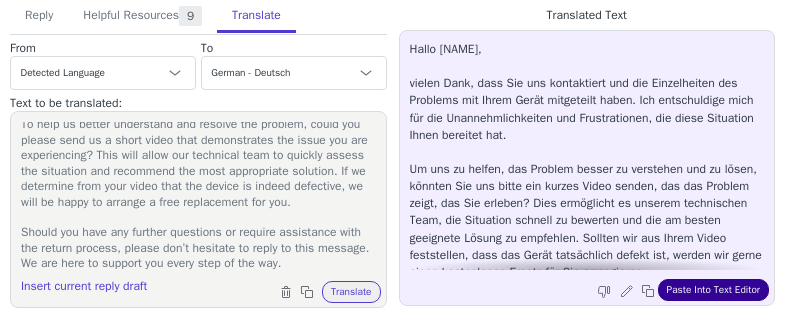 click on "Paste Into Text Editor" at bounding box center (713, 290) 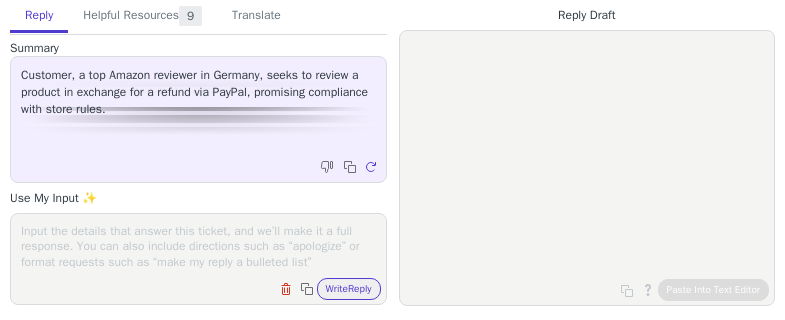 scroll, scrollTop: 0, scrollLeft: 0, axis: both 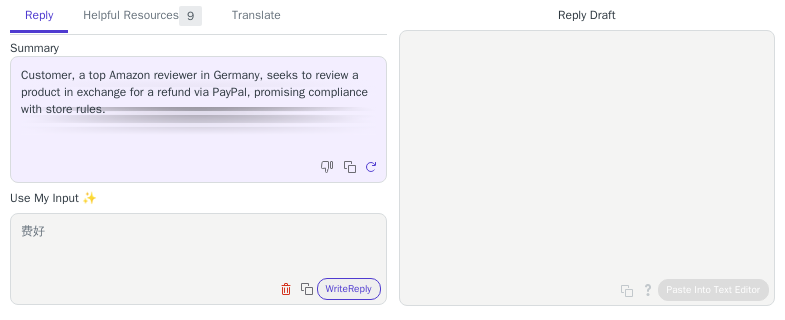 type on "费" 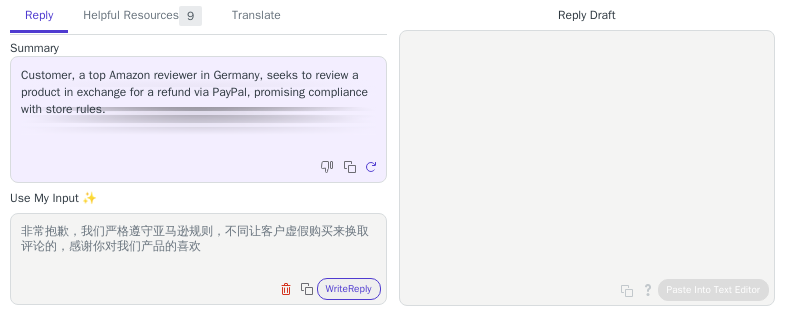 click on "非常抱歉，我们严格遵守亚马逊规则，不同让客户虚假购买来换取评论的，感谢你对我们产品的喜欢" at bounding box center (198, 246) 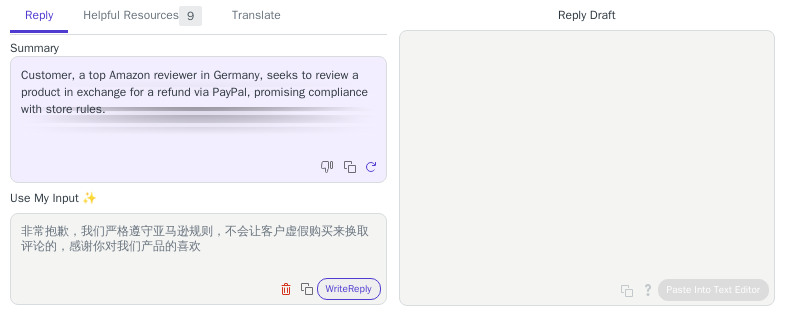 click on "非常抱歉，我们严格遵守亚马逊规则，不会让客户虚假购买来换取评论的，感谢你对我们产品的喜欢" at bounding box center (198, 246) 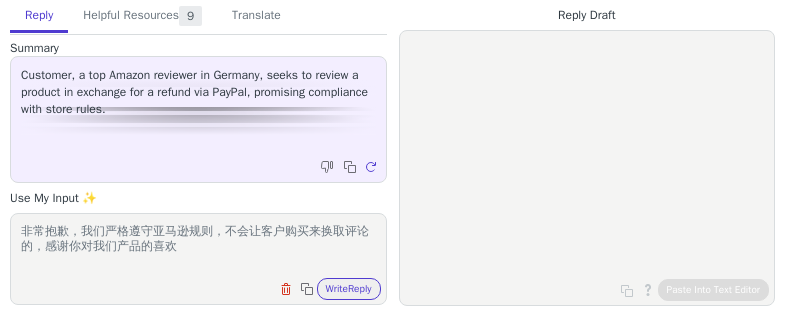 click on "非常抱歉，我们严格遵守亚马逊规则，不会让客户购买来换取评论的，感谢你对我们产品的喜欢" at bounding box center (198, 246) 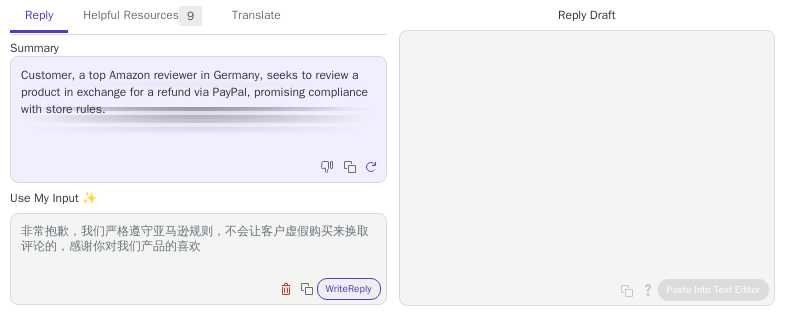 click on "非常抱歉，我们严格遵守亚马逊规则，不会让客户虚假购买来换取评论的，感谢你对我们产品的喜欢" at bounding box center [198, 246] 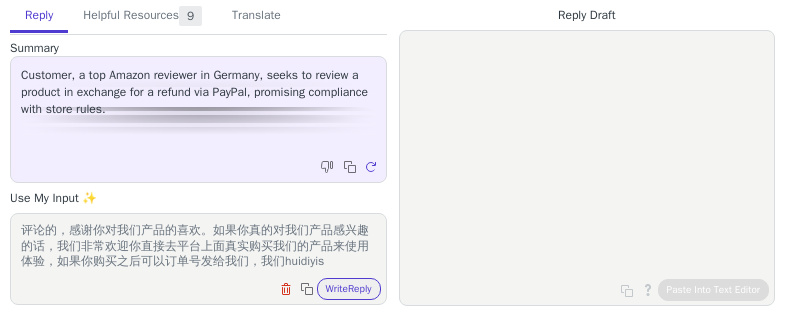 scroll, scrollTop: 32, scrollLeft: 0, axis: vertical 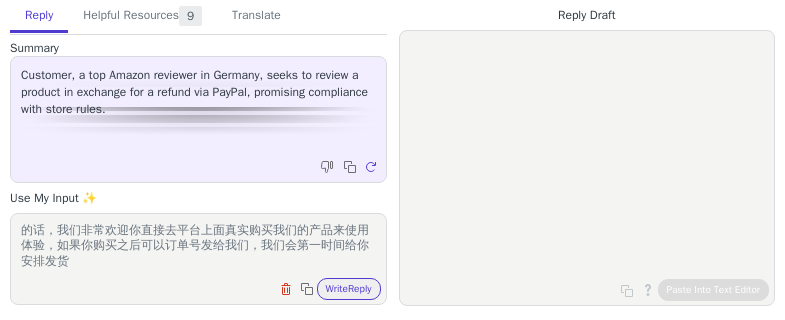 click on "非常抱歉，我们严格遵守亚马逊规则，不会让客户虚假购买来换取评论的，感谢你对我们产品的喜欢。如果你真的对我们产品感兴趣的话，我们非常欢迎你直接去平台上面真实购买我们的产品来使用体验，如果你购买之后可以订单号发给我们，我们会第一时间给你安排发货" at bounding box center [198, 246] 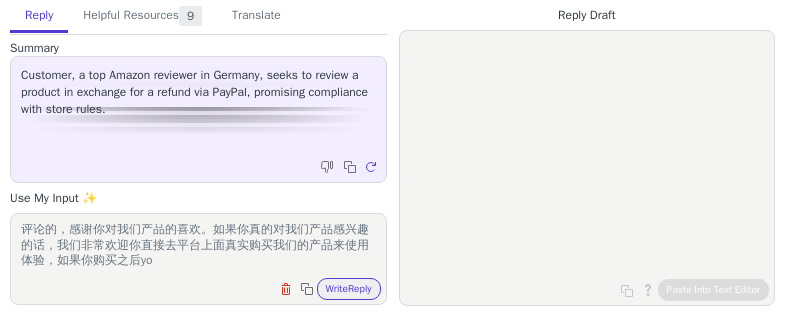 scroll, scrollTop: 16, scrollLeft: 0, axis: vertical 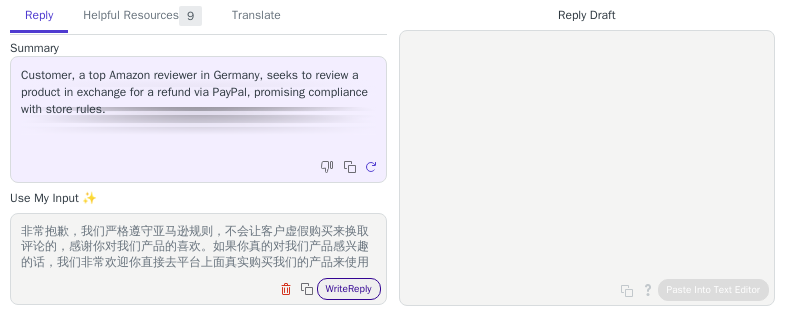 type on "非常抱歉，我们严格遵守亚马逊规则，不会让客户虚假购买来换取评论的，感谢你对我们产品的喜欢。如果你真的对我们产品感兴趣的话，我们非常欢迎你直接去平台上面真实购买我们的产品来使用体验，感谢你对我们产品的关注。" 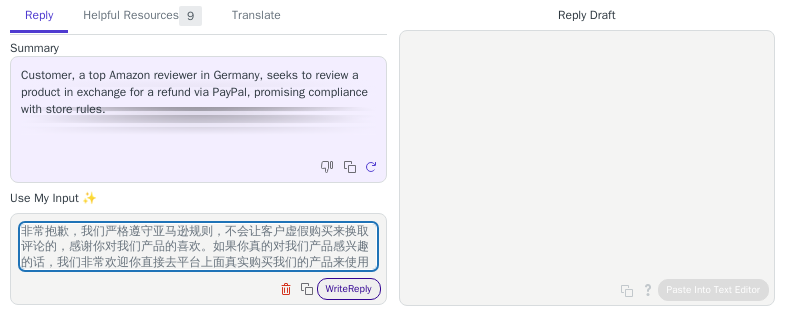 click on "Write  Reply" at bounding box center [349, 289] 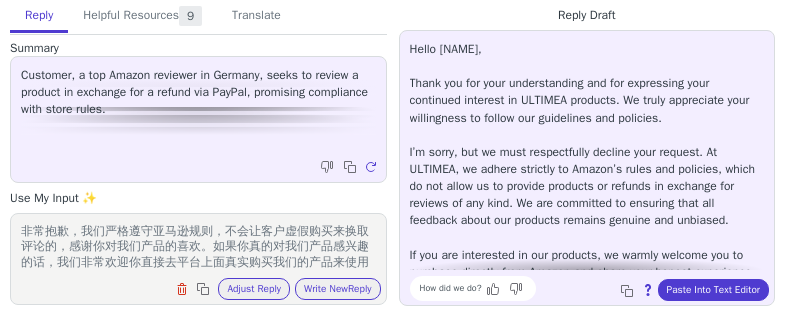 scroll, scrollTop: 182, scrollLeft: 0, axis: vertical 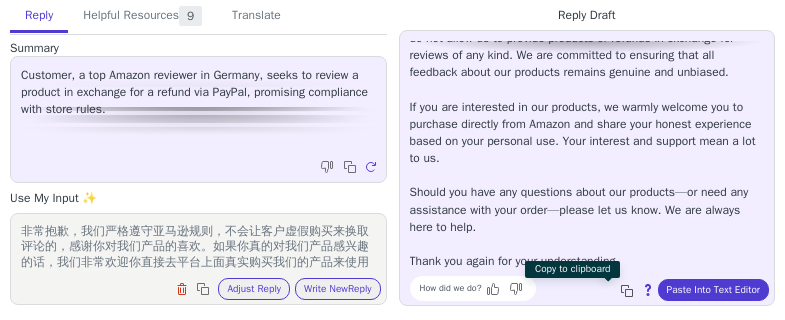 click at bounding box center [629, 293] 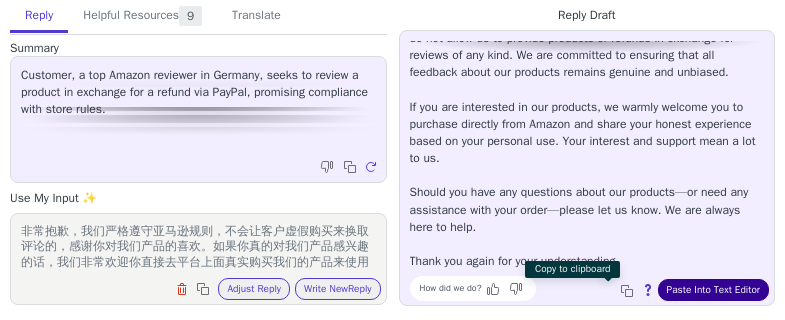 click on "Paste Into Text Editor" at bounding box center (713, 290) 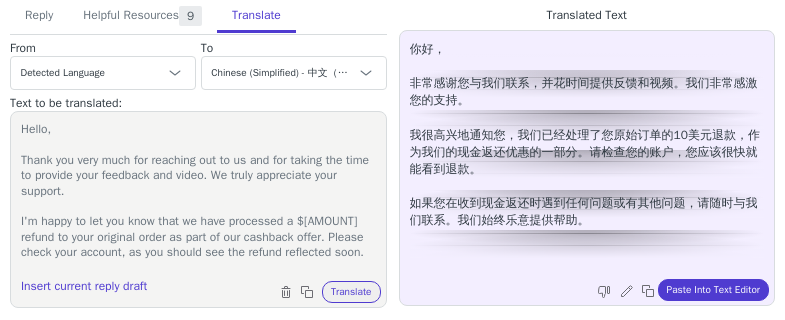 scroll, scrollTop: 0, scrollLeft: 0, axis: both 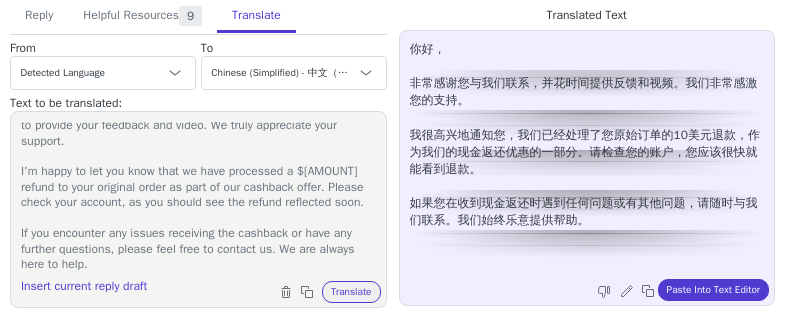 click on "Reply" at bounding box center (39, 16) 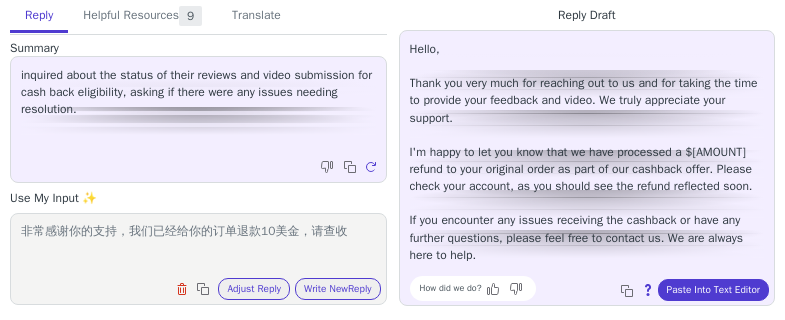 click on "非常感谢你的支持，我们已经给你的订单退款10美金，请查收" at bounding box center [198, 246] 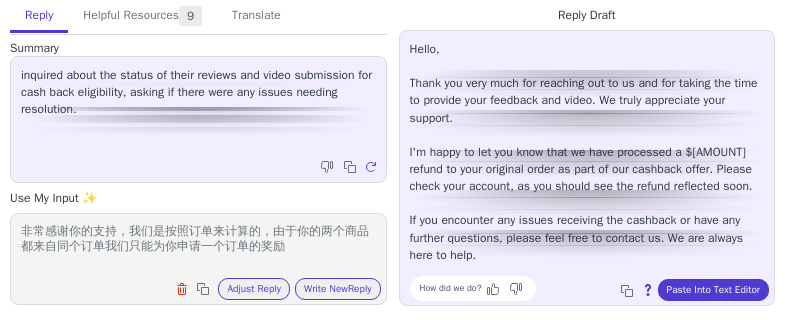 click on "非常感谢你的支持，我们是按照订单来计算的，由于你的两个商品都来自同个订单我们只能为你申请一个订单的奖励" at bounding box center [198, 246] 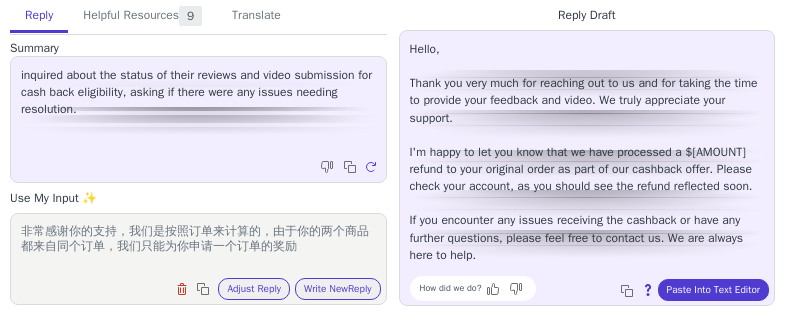 click on "非常感谢你的支持，我们是按照订单来计算的，由于你的两个商品都来自同个订单，我们只能为你申请一个订单的奖励" at bounding box center (198, 246) 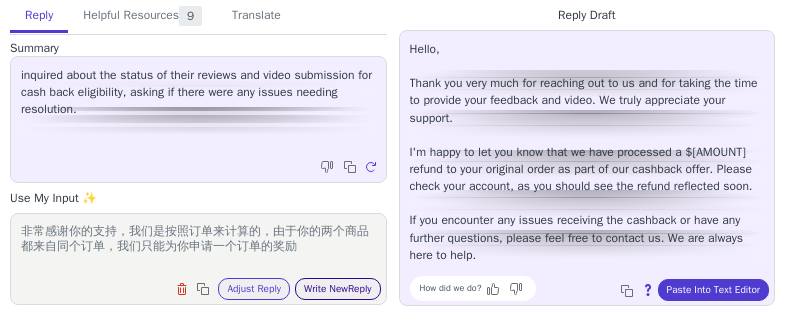 type on "非常感谢你的支持，我们是按照订单来计算的，由于你的两个商品都来自同个订单，我们只能为你申请一个订单的奖励" 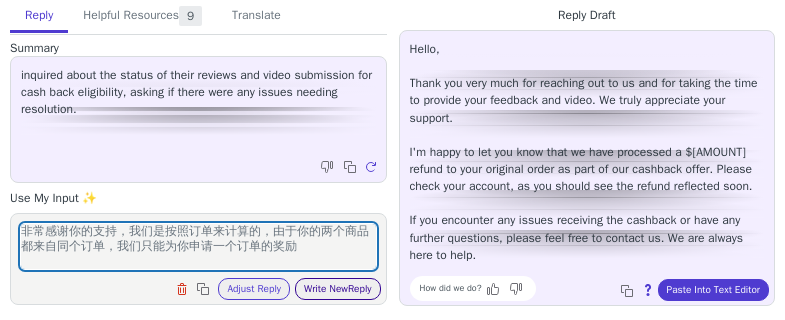 click on "Write New  Reply" at bounding box center [338, 289] 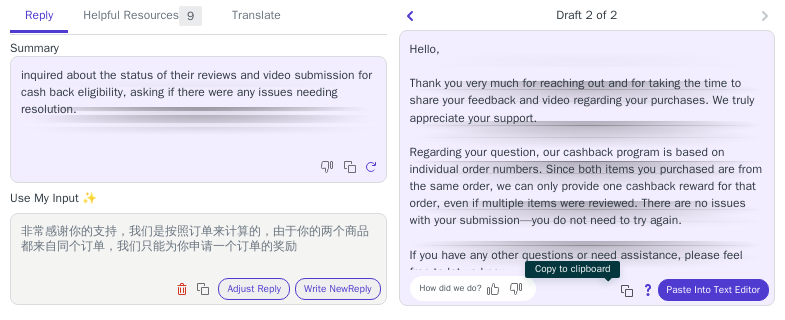 click at bounding box center [629, 293] 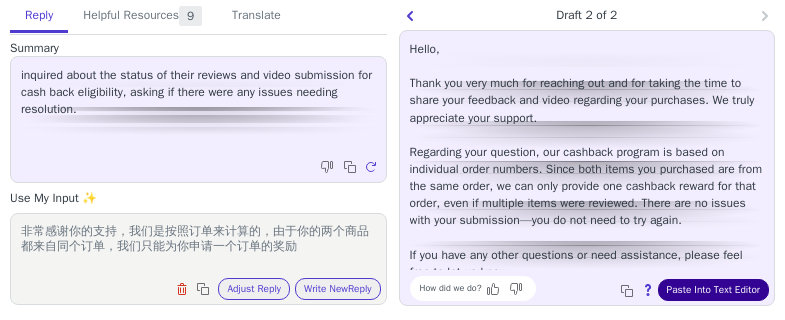 click on "Paste Into Text Editor" at bounding box center [713, 290] 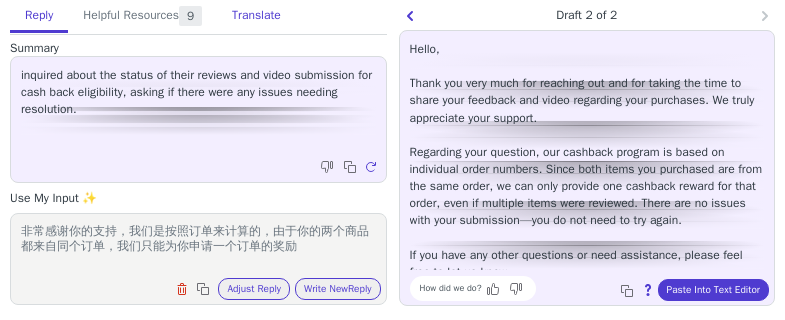 click on "Translate" at bounding box center [256, 16] 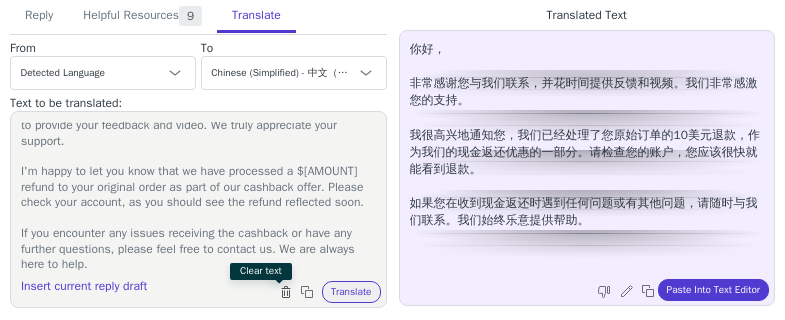 click at bounding box center [286, 292] 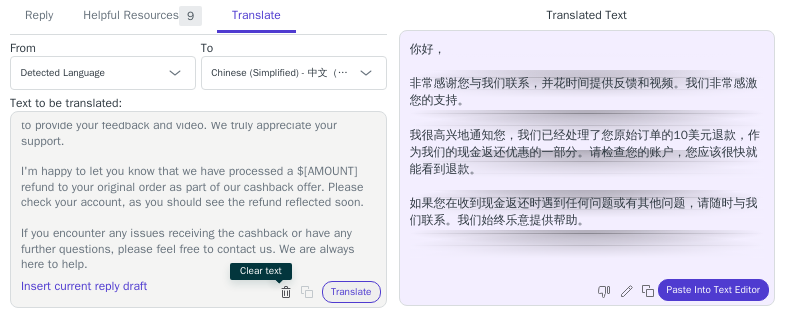 scroll, scrollTop: 0, scrollLeft: 0, axis: both 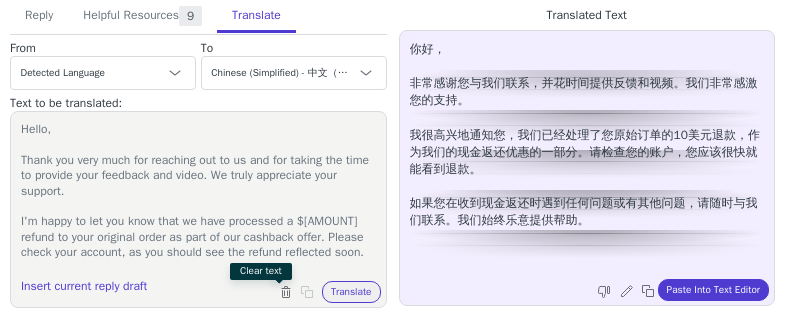 click on "Hello,
Thank you very much for reaching out to us and for taking the time to provide your feedback and video. We truly appreciate your support.
I'm happy to let you know that we have processed a $[AMOUNT] refund to your original order as part of our cashback offer. Please check your account, as you should see the refund reflected soon.
If you encounter any issues receiving the cashback or have any further questions, please feel free to contact us. We are always here to help." at bounding box center (198, 197) 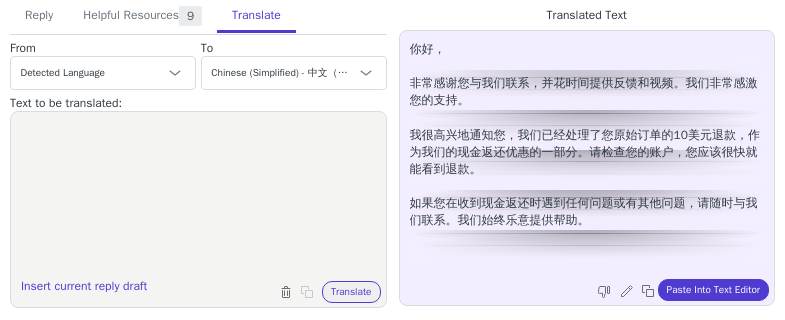 paste on "Hello,
Thank you very much for reaching out and for taking the time to share your feedback and video regarding your purchases. We truly appreciate your support.
Regarding your question, our cashback program is based on individual order numbers. Since both items you purchased are from the same order, we can only provide one cashback reward for that order, even if multiple items were reviewed. There are no issues with your submission—you do not need to try again.
If you have any other questions or need assistance, please feel free to let us know." 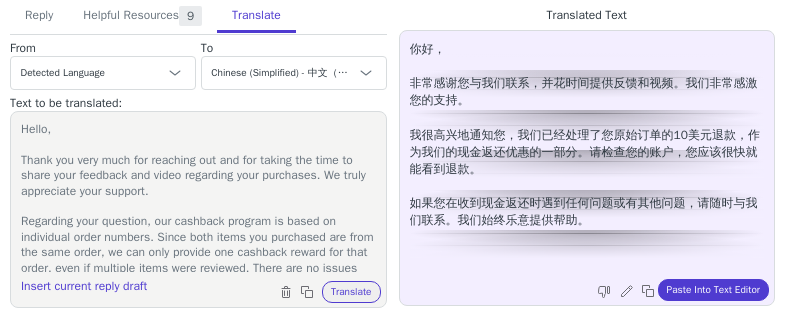 scroll, scrollTop: 80, scrollLeft: 0, axis: vertical 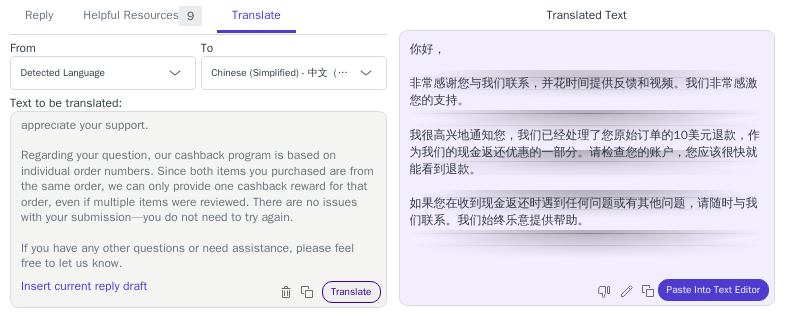 type on "Hello,
Thank you very much for reaching out and for taking the time to share your feedback and video regarding your purchases. We truly appreciate your support.
Regarding your question, our cashback program is based on individual order numbers. Since both items you purchased are from the same order, we can only provide one cashback reward for that order, even if multiple items were reviewed. There are no issues with your submission—you do not need to try again.
If you have any other questions or need assistance, please feel free to let us know." 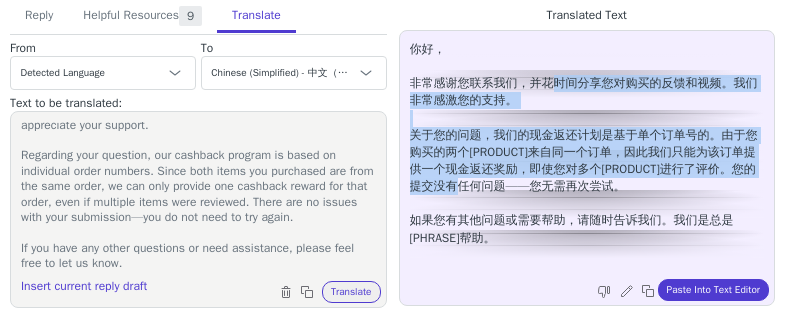 drag, startPoint x: 593, startPoint y: 86, endPoint x: 600, endPoint y: 181, distance: 95.257545 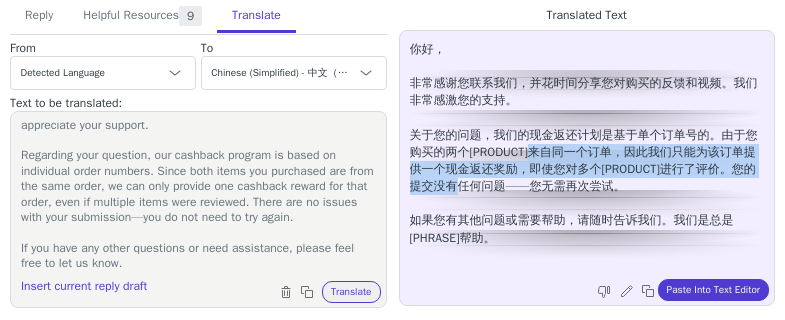 drag, startPoint x: 580, startPoint y: 146, endPoint x: 589, endPoint y: 189, distance: 43.931767 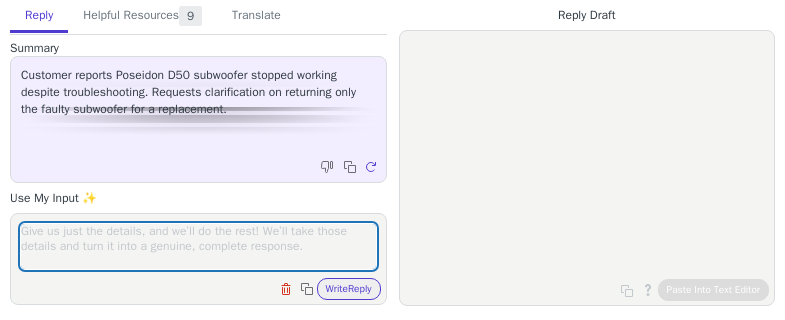 scroll, scrollTop: 0, scrollLeft: 0, axis: both 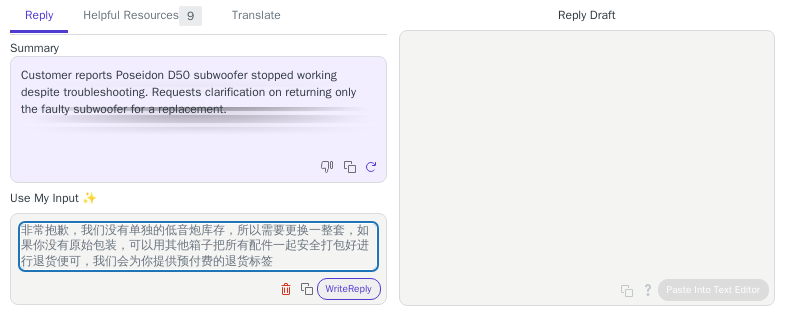 click on "非常抱歉，我们没有单独的低音炮库存，所以需要更换一整套，如果你没有原始包装，可以用其他箱子把所有配件一起安全打包好进行退货便可，我们会为你提供预付费的退货标签" at bounding box center [198, 246] 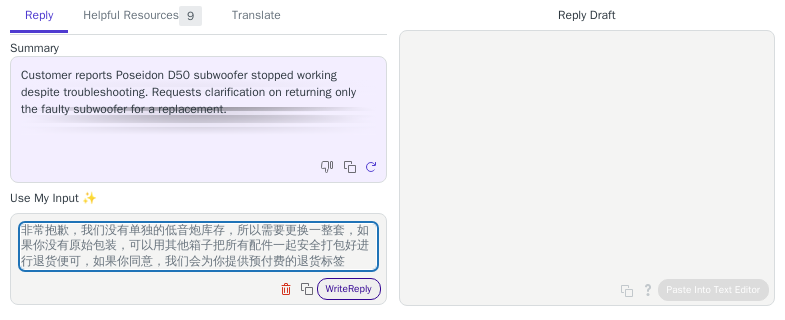 type on "非常抱歉，我们没有单独的低音炮库存，所以需要更换一整套，如果你没有原始包装，可以用其他箱子把所有配件一起安全打包好进行退货便可，如果你同意，我们会为你提供预付费的退货标签" 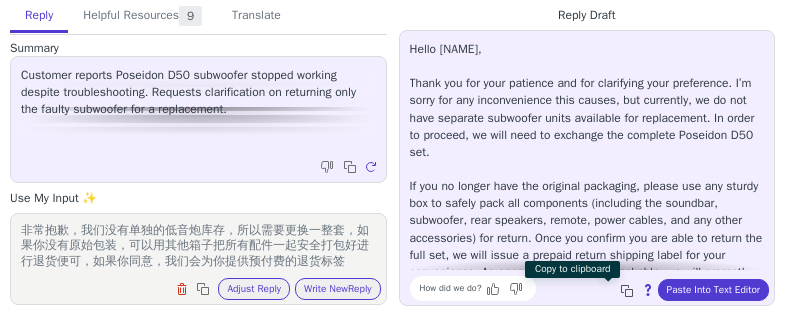 click at bounding box center (627, 291) 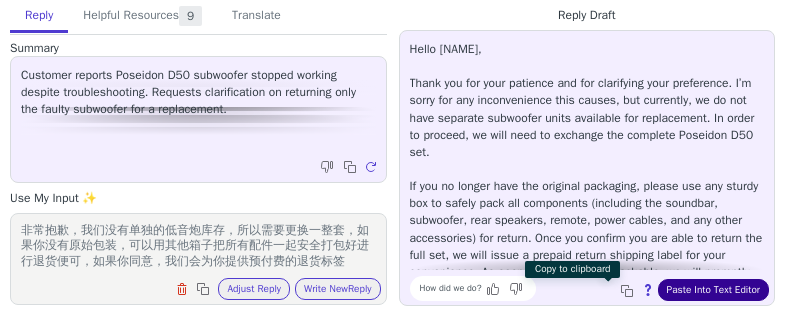 click on "Paste Into Text Editor" at bounding box center (713, 290) 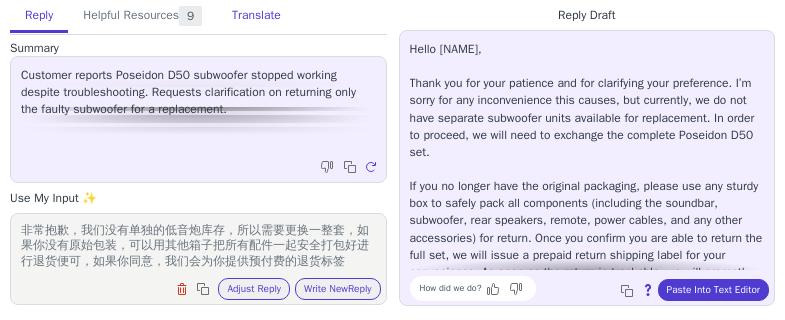 click on "Translate" at bounding box center (256, 16) 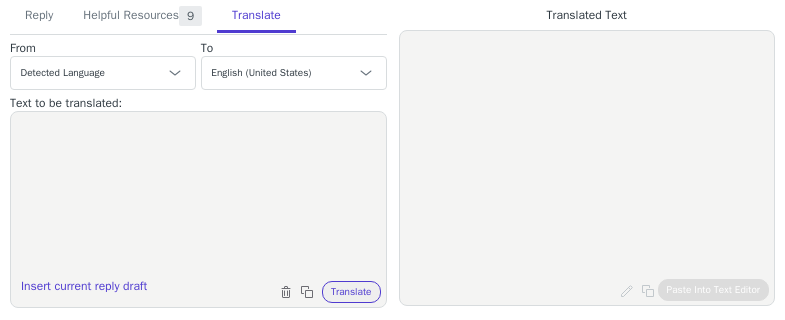 click at bounding box center (198, 197) 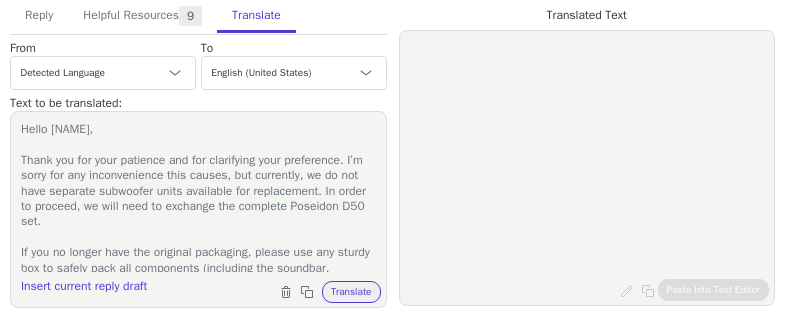 scroll, scrollTop: 158, scrollLeft: 0, axis: vertical 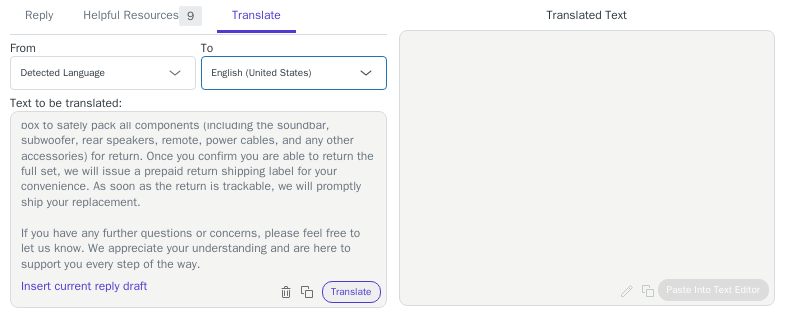 type on "Hello Farzin,
Thank you for your patience and for clarifying your preference. I’m sorry for any inconvenience this causes, but currently, we do not have separate subwoofer units available for replacement. In order to proceed, we will need to exchange the complete Poseidon D50 set.
If you no longer have the original packaging, please use any sturdy box to safely pack all components (including the soundbar, subwoofer, rear speakers, remote, power cables, and any other accessories) for return. Once you confirm you are able to return the full set, we will issue a prepaid return shipping label for your convenience. As soon as the return is trackable, we will promptly ship your replacement.
If you have any further questions or concerns, please feel free to let us know. We appreciate your understanding and are here to support you every step of the way." 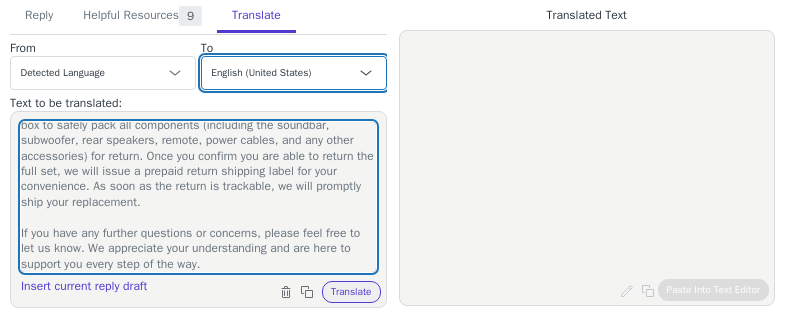 click on "Czech English (United States) Danish Dutch - Nederlands French - français French (Canada) German - Deutsch Italian - italiano Japanese - 日本語 Korean Norwegian Polish Portuguese Portuguese (Brazil) Slovak Spanish - español Swedish English (United Kingdom) Spanish (Spain) - español (España) Chinese (Simplified) - 中文（简体）" at bounding box center [294, 73] 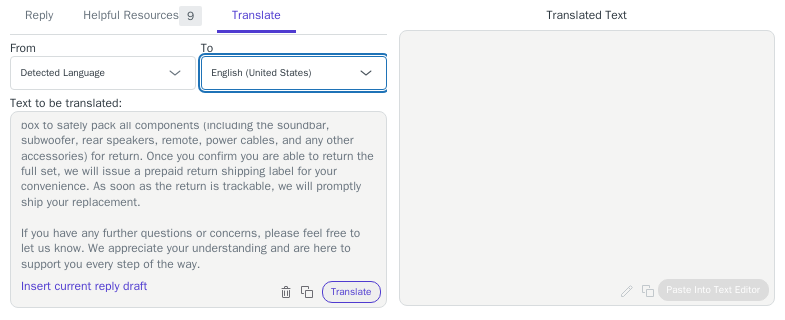 scroll, scrollTop: 0, scrollLeft: 0, axis: both 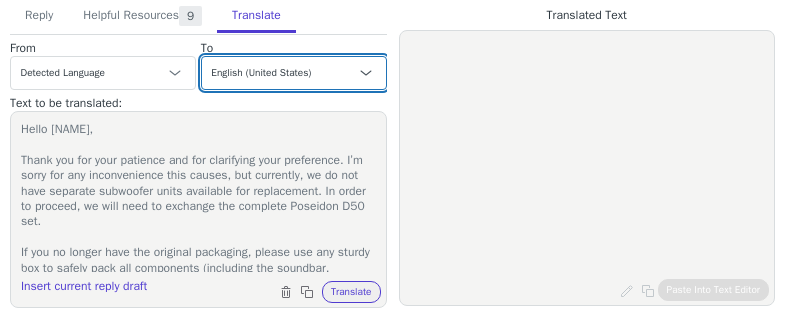 select on "zh-cn" 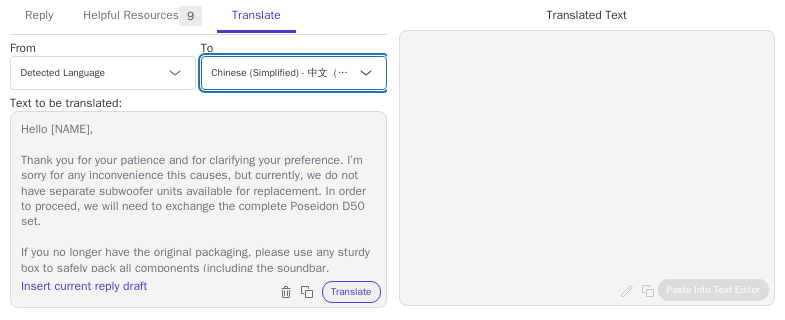 click on "Czech English (United States) Danish Dutch - Nederlands French - français French (Canada) German - Deutsch Italian - italiano Japanese - 日本語 Korean Norwegian Polish Portuguese Portuguese (Brazil) Slovak Spanish - español Swedish English (United Kingdom) Spanish (Spain) - español (España) Chinese (Simplified) - 中文（简体）" at bounding box center (294, 73) 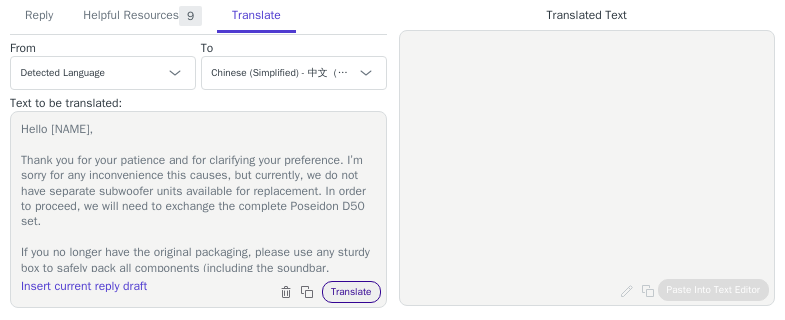 click on "Translate" at bounding box center [351, 292] 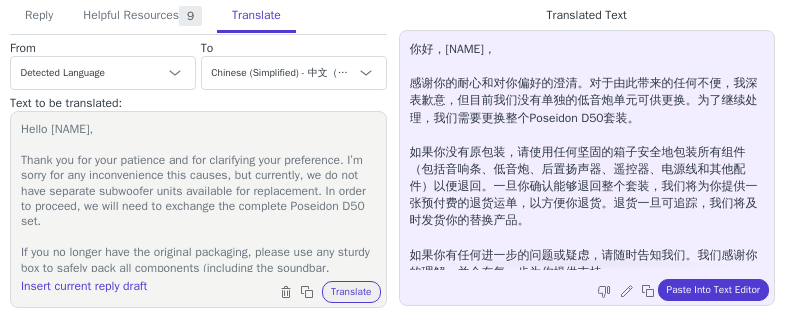 scroll, scrollTop: 11, scrollLeft: 0, axis: vertical 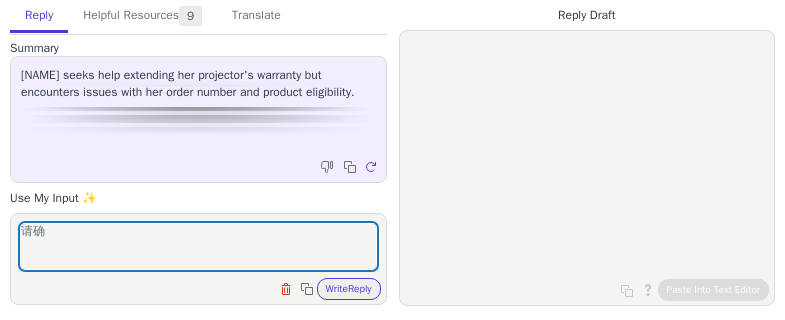 type on "请" 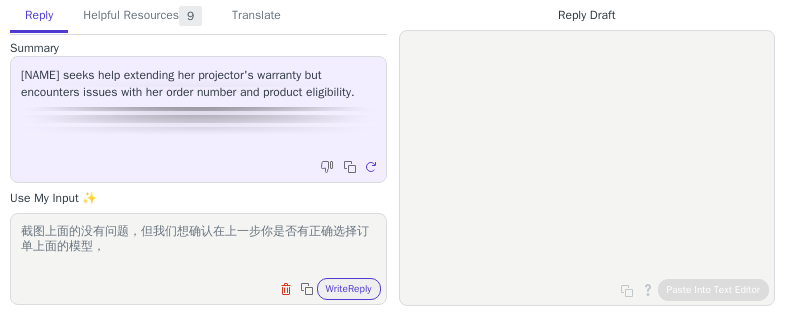 click on "截图上面的没有问题，但我们想确认在上一步你是否有正确选择订单上面的模型，" at bounding box center [198, 246] 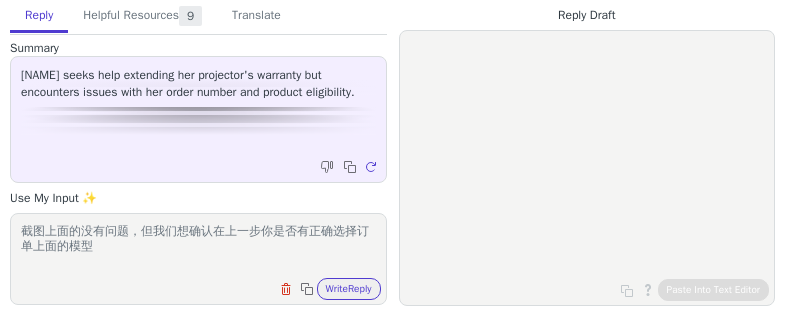 paste on "Apollo P10欧规白色" 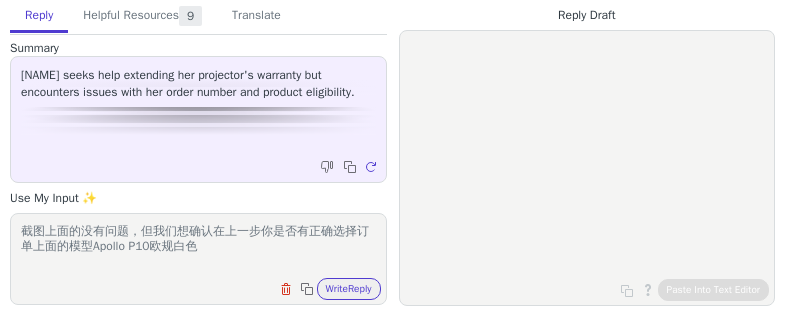 scroll, scrollTop: 1, scrollLeft: 0, axis: vertical 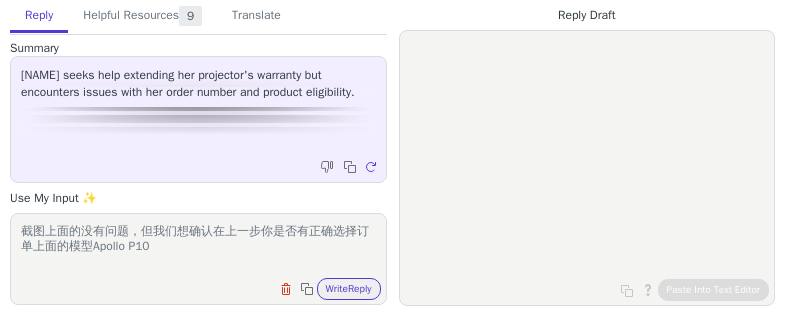 click on "截图上面的没有问题，但我们想确认在上一步你是否有正确选择订单上面的模型Apollo P10" at bounding box center [198, 246] 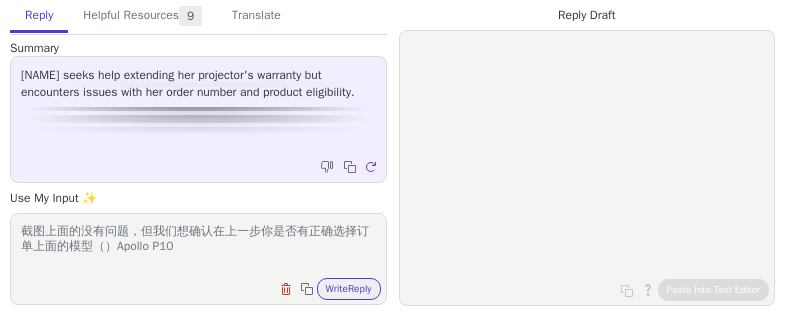 drag, startPoint x: 112, startPoint y: 245, endPoint x: 191, endPoint y: 253, distance: 79.40403 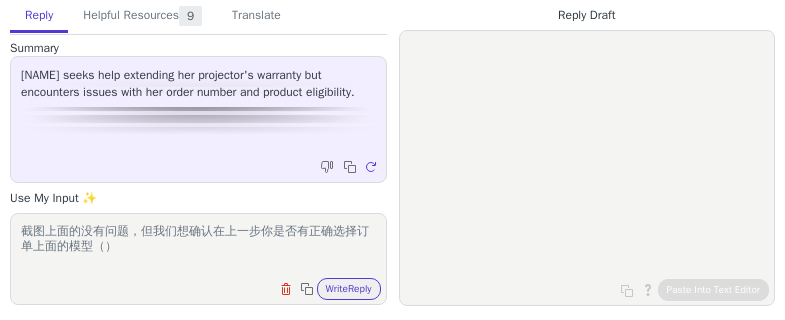 click on "截图上面的没有问题，但我们想确认在上一步你是否有正确选择订单上面的模型（）" at bounding box center [198, 246] 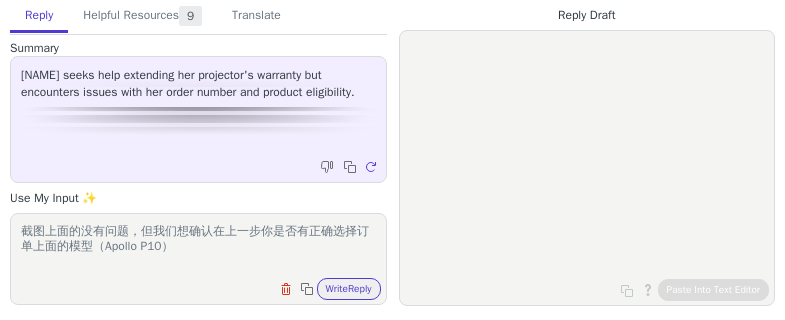 click on "截图上面的没有问题，但我们想确认在上一步你是否有正确选择订单上面的模型（Apollo P10）" at bounding box center (198, 246) 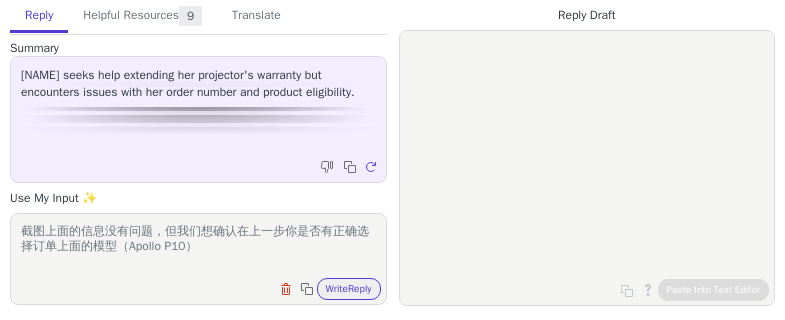 click on "截图上面的信息没有问题，但我们想确认在上一步你是否有正确选择订单上面的模型（Apollo P10）" at bounding box center (198, 246) 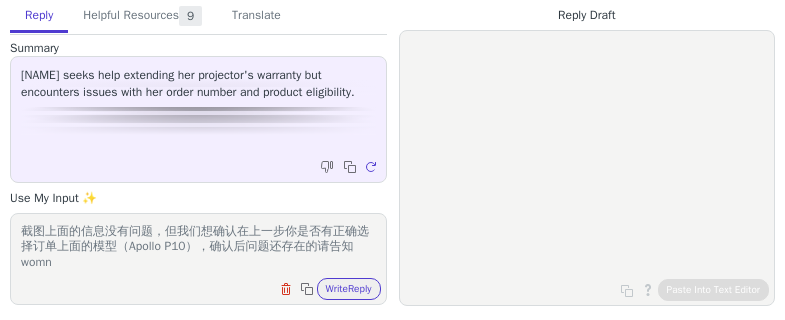 scroll, scrollTop: 1, scrollLeft: 0, axis: vertical 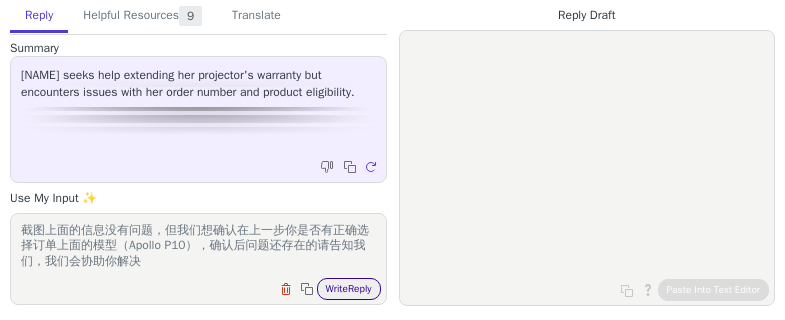 click on "Write  Reply" at bounding box center (349, 289) 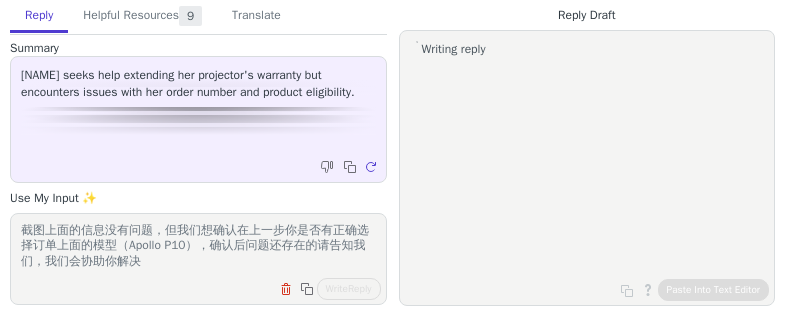 click on "截图上面的信息没有问题，但我们想确认在上一步你是否有正确选择订单上面的模型（Apollo P10），确认后问题还存在的请告知我们，我们会协助你解决" at bounding box center (198, 246) 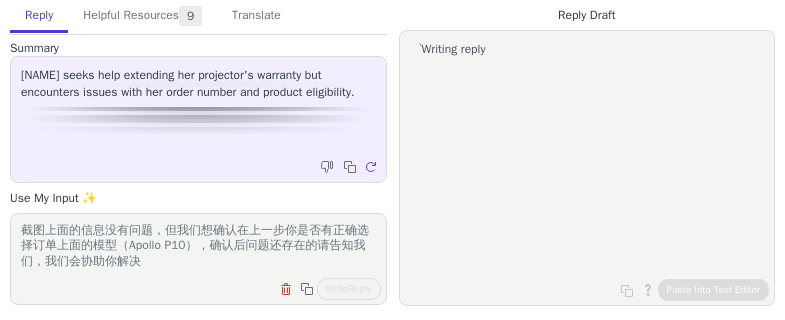 click on "截图上面的信息没有问题，但我们想确认在上一步你是否有正确选择订单上面的模型（Apollo P10），确认后问题还存在的请告知我们，我们会协助你解决" at bounding box center [198, 246] 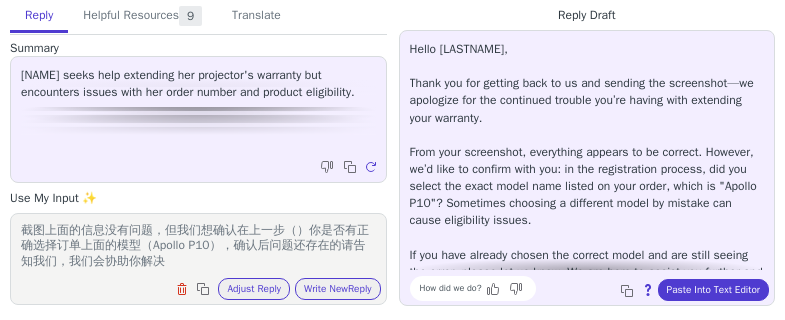 scroll, scrollTop: 0, scrollLeft: 0, axis: both 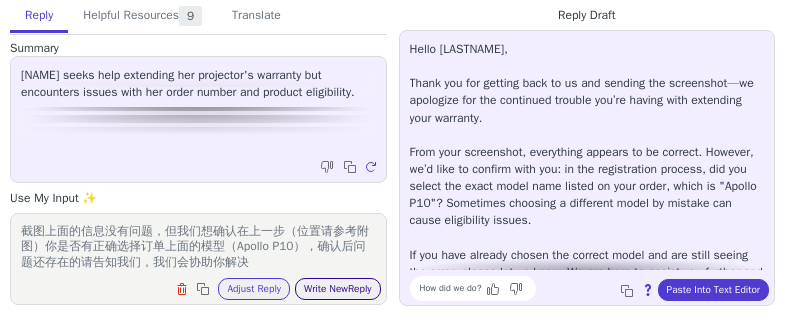 type on "截图上面的信息没有问题，但我们想确认在上一步（位置请参考附图）你是否有正确选择订单上面的模型（Apollo P10），确认后问题还存在的请告知我们，我们会协助你解决" 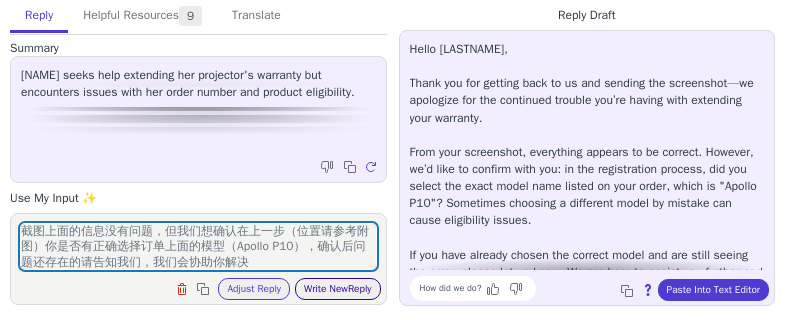 click on "Write New  Reply" at bounding box center [338, 289] 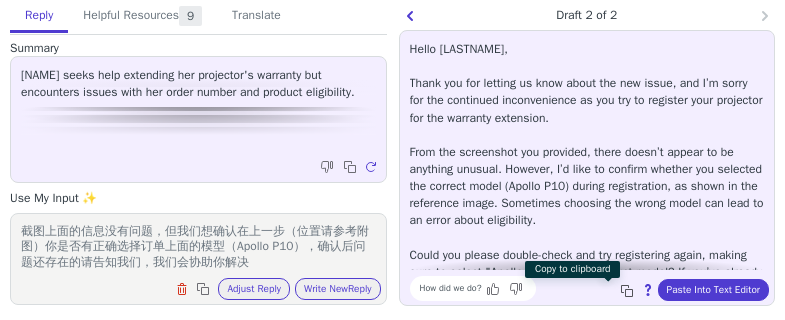 click at bounding box center [629, 293] 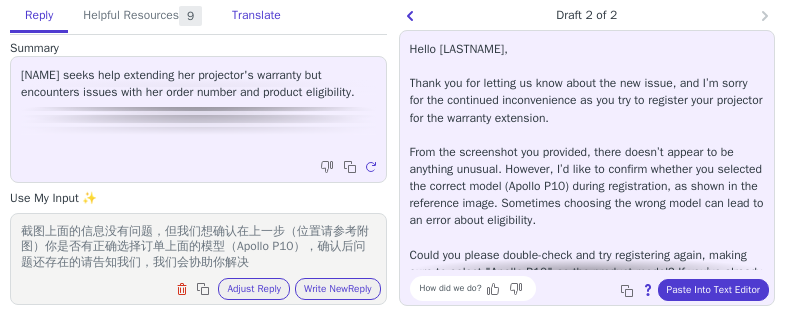 click on "Translate" at bounding box center [256, 16] 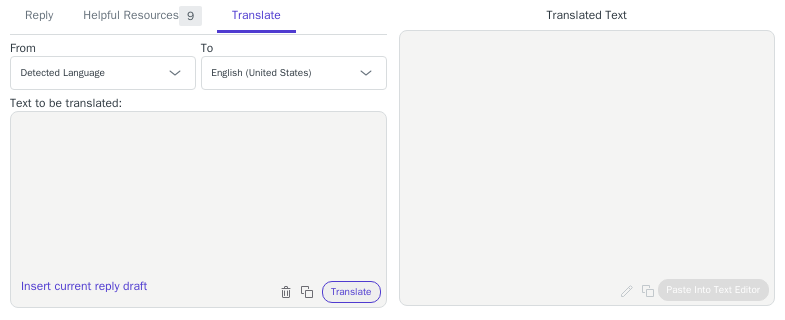click at bounding box center (198, 197) 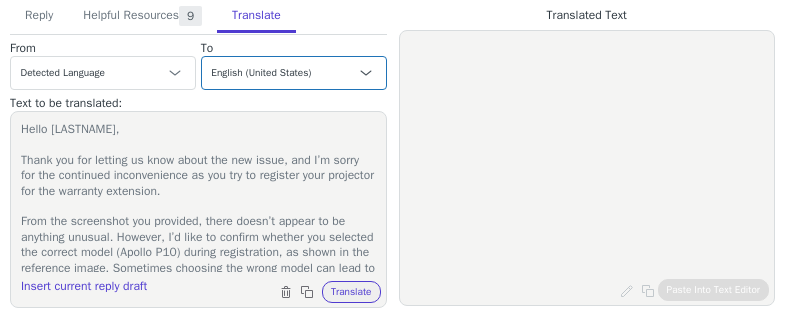 scroll, scrollTop: 173, scrollLeft: 0, axis: vertical 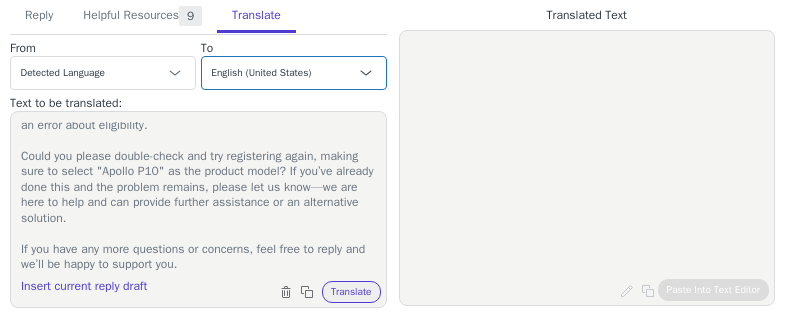 type on "Hello [LASTNAME],
Thank you for letting us know about the new issue, and I’m sorry for the continued inconvenience as you try to register your projector for the warranty extension.
From the screenshot you provided, there doesn’t appear to be anything unusual. However, I’d like to confirm whether you selected the correct model (Apollo P10) during registration, as shown in the reference image. Sometimes choosing the wrong model can lead to an error about eligibility.
Could you please double-check and try registering again, making sure to select "Apollo P10" as the product model? If you’ve already done this and the problem remains, please let us know—we are here to help and can provide further assistance or an alternative solution.
If you have any more questions or concerns, feel free to reply and we’ll be happy to support you." 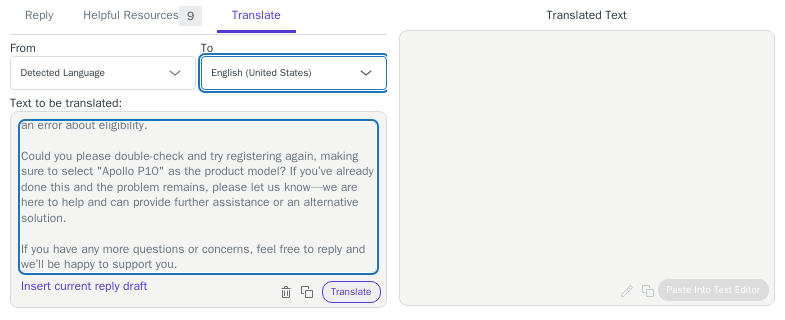 click on "Czech English (United States) Danish Dutch - Nederlands French - français French (Canada) German - Deutsch Italian - italiano Japanese - 日本語 Korean Norwegian Polish Portuguese Portuguese (Brazil) Slovak Spanish - español Swedish English (United Kingdom) Spanish (Spain) - español (España) Chinese (Simplified) - 中文（简体）" at bounding box center (294, 73) 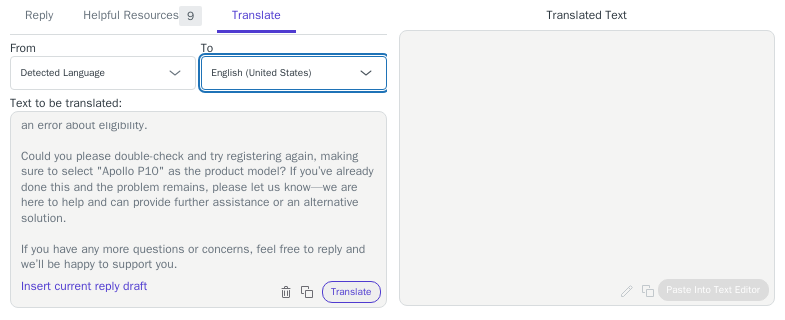 select on "zh-cn" 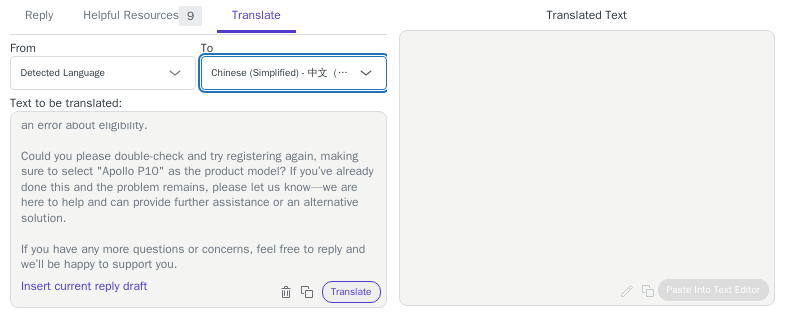 click on "Czech English (United States) Danish Dutch - Nederlands French - français French (Canada) German - Deutsch Italian - italiano Japanese - 日本語 Korean Norwegian Polish Portuguese Portuguese (Brazil) Slovak Spanish - español Swedish English (United Kingdom) Spanish (Spain) - español (España) Chinese (Simplified) - 中文（简体）" at bounding box center (294, 73) 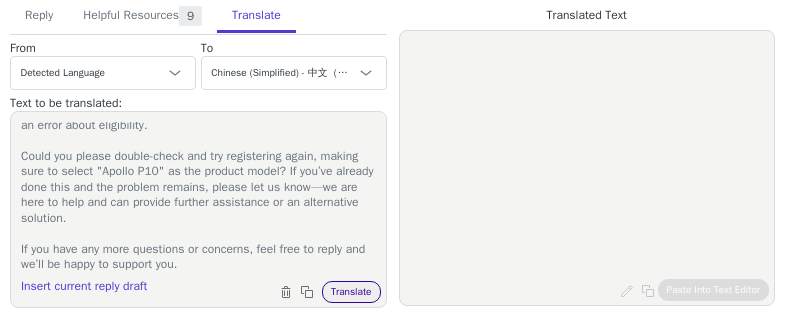 click on "Translate" at bounding box center (351, 292) 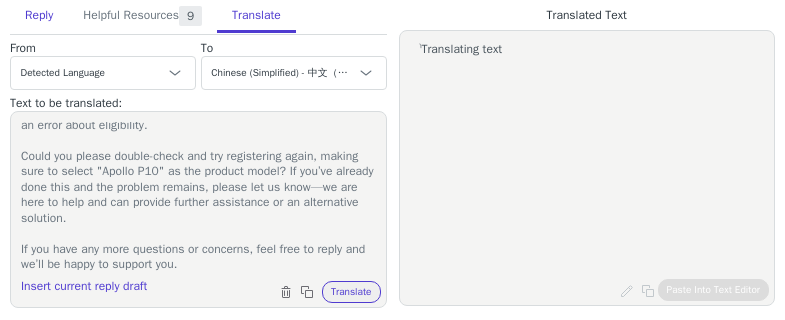 click on "Reply" at bounding box center [39, 16] 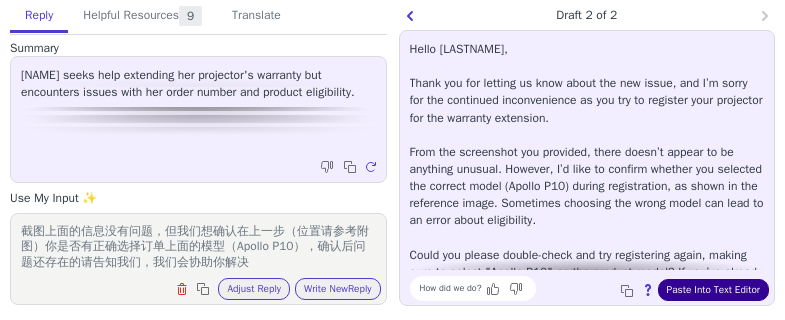 click on "Paste Into Text Editor" at bounding box center [713, 290] 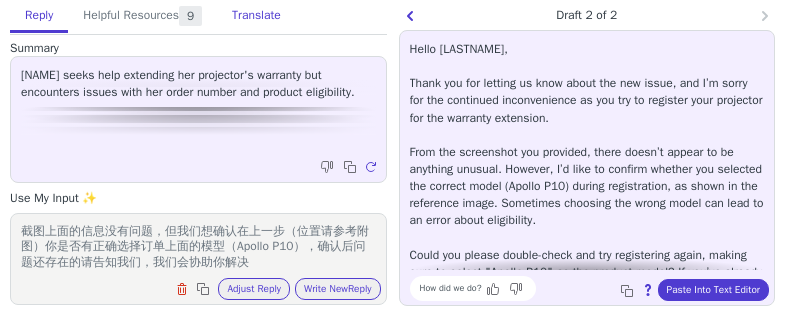 click on "Translate" at bounding box center [256, 16] 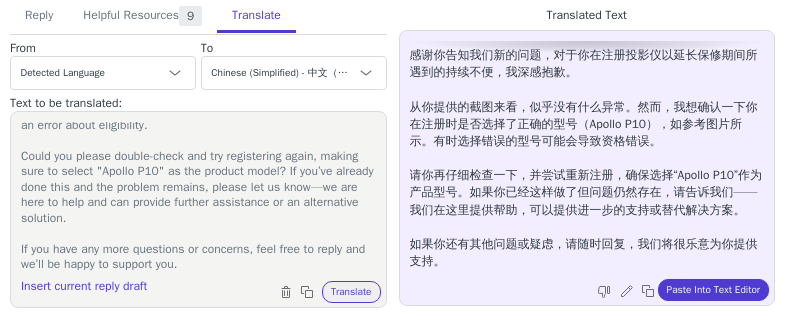 scroll, scrollTop: 45, scrollLeft: 0, axis: vertical 